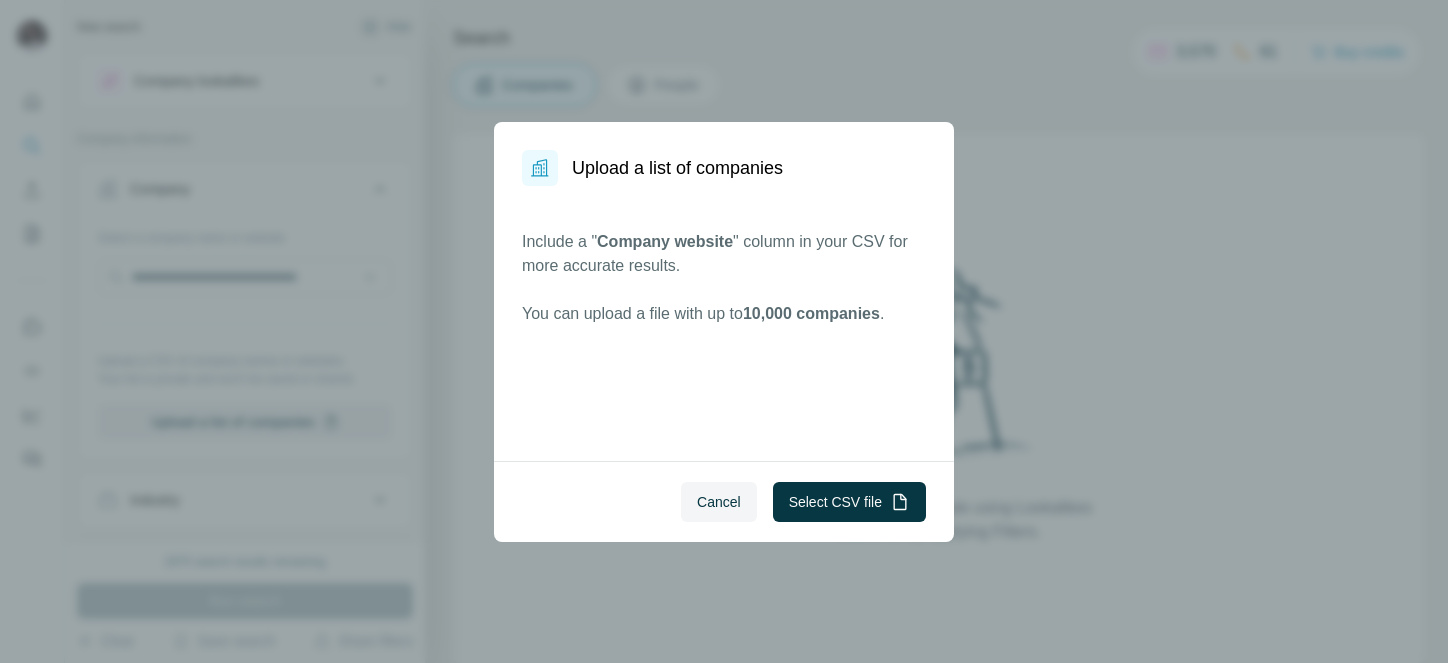 scroll, scrollTop: 0, scrollLeft: 0, axis: both 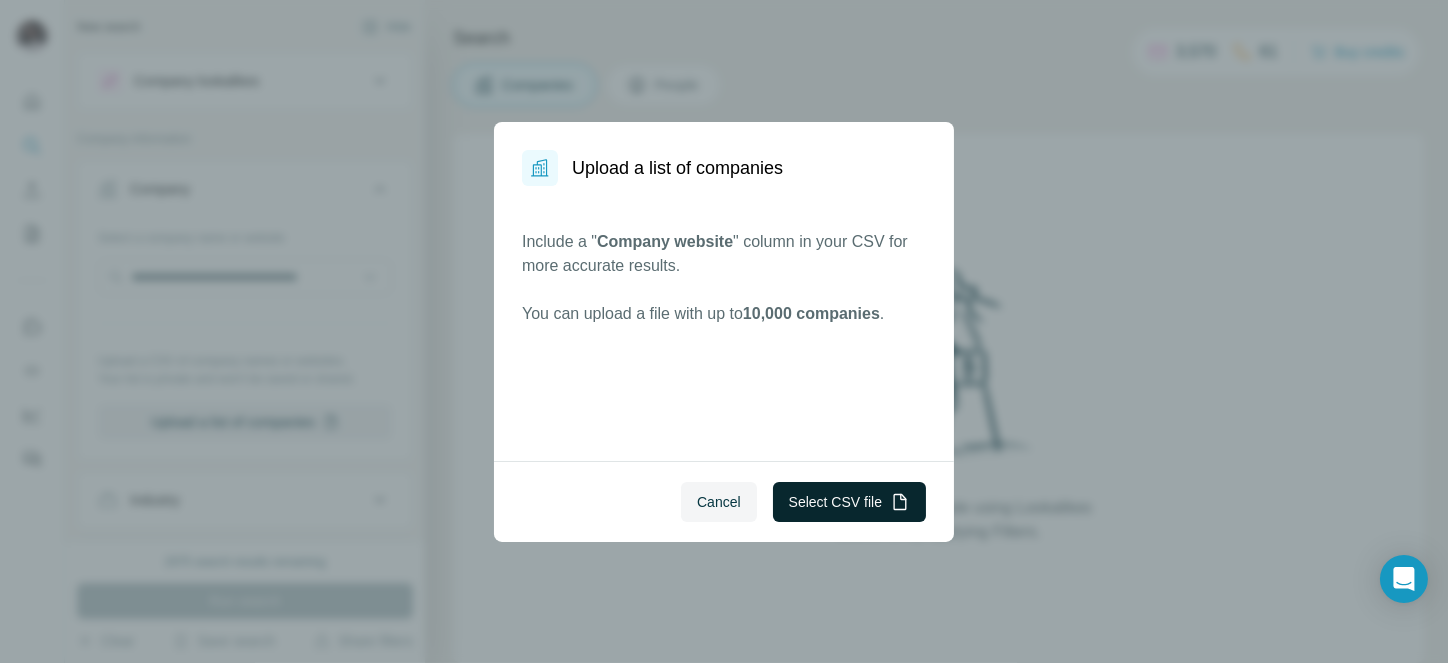 click on "Select CSV file" at bounding box center (849, 502) 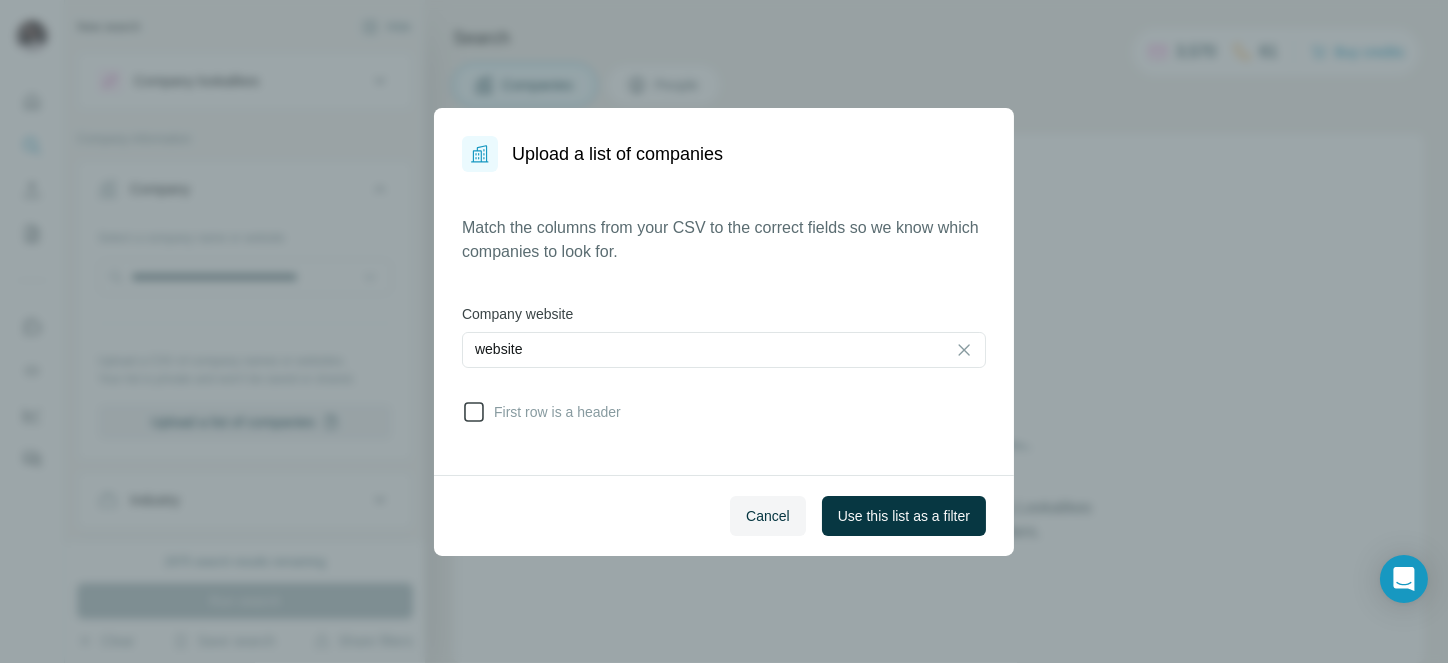 click 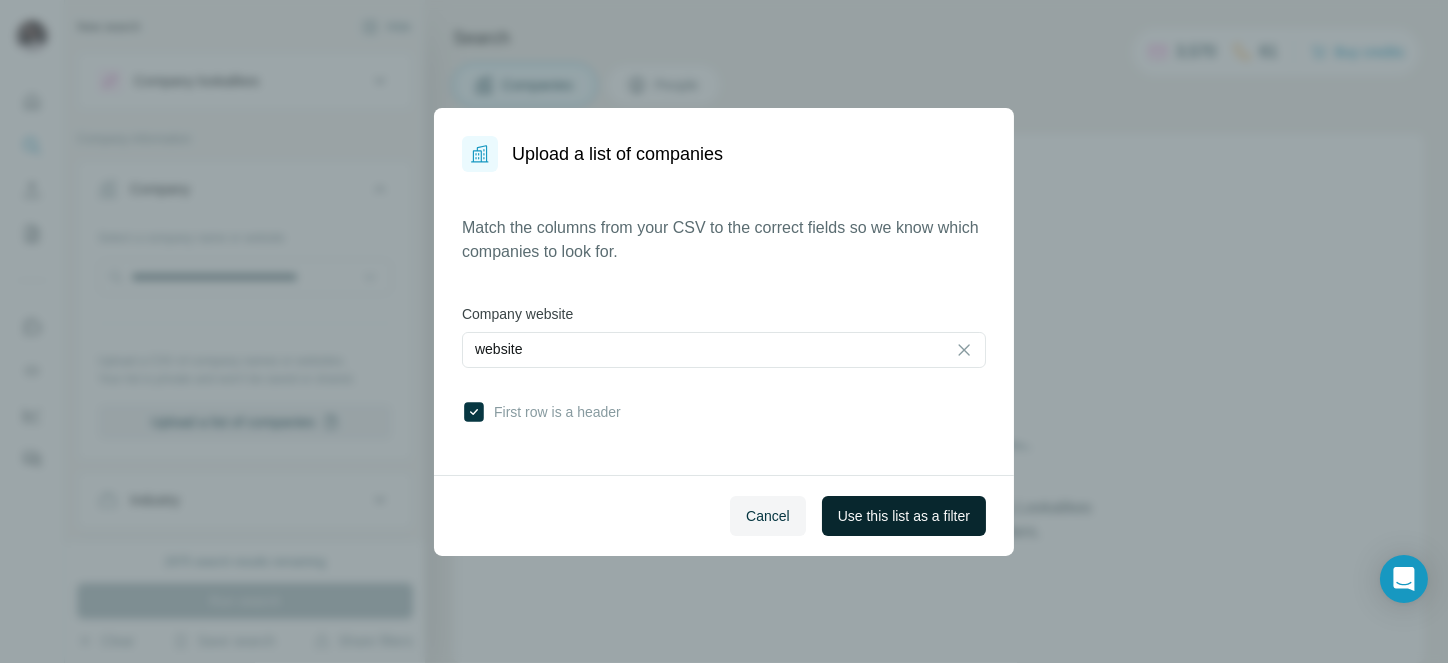 click on "Use this list as a filter" at bounding box center (904, 516) 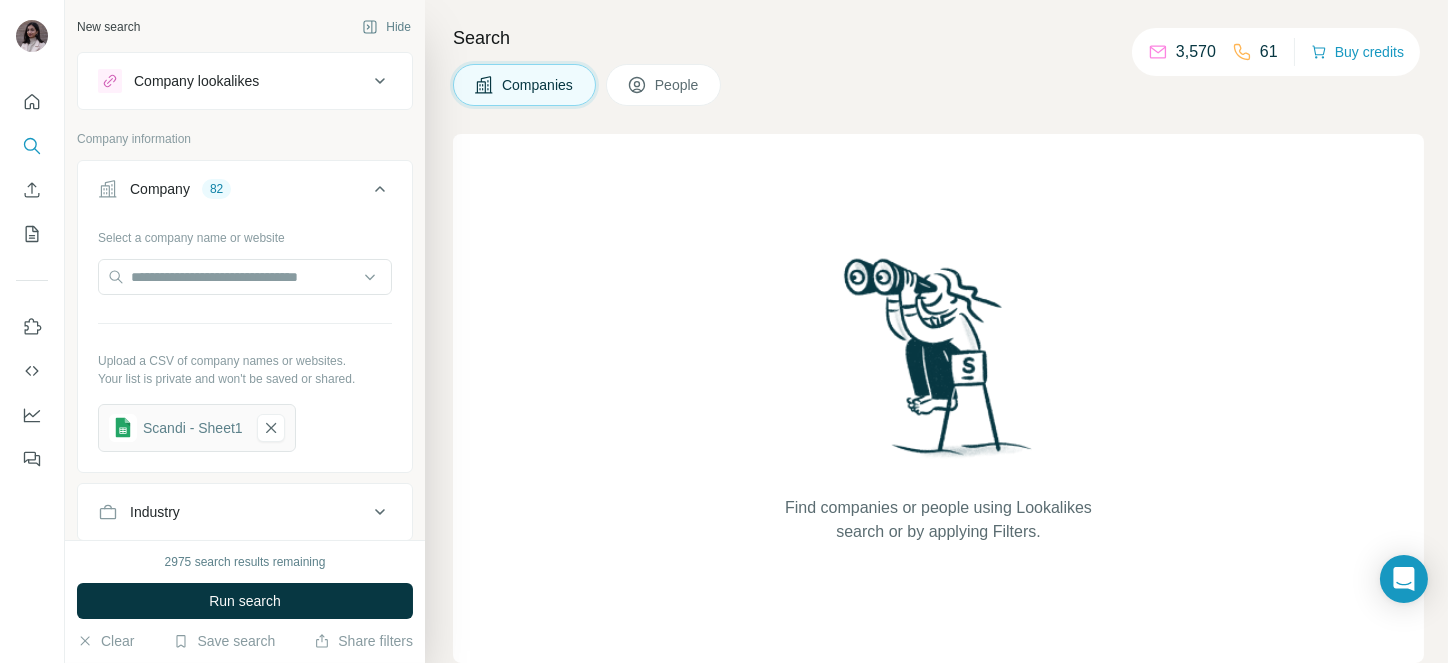 click on "People" at bounding box center [664, 85] 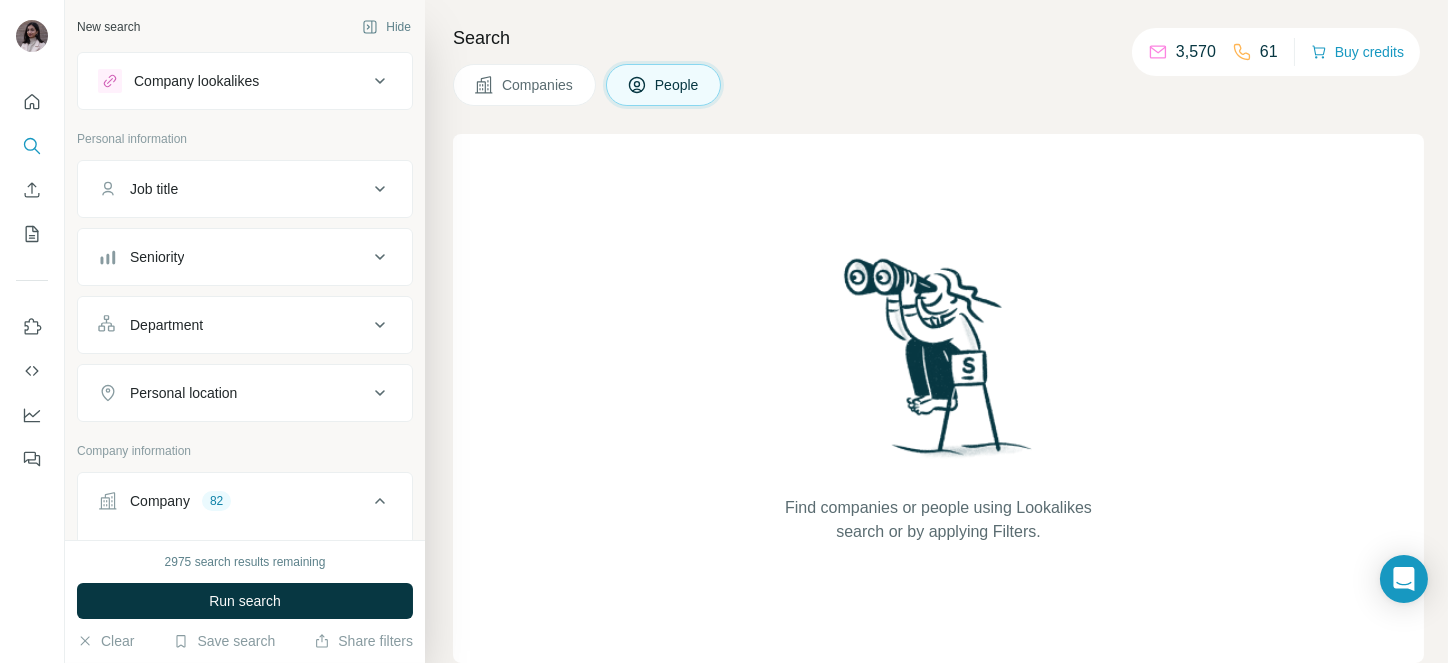 click on "Job title" at bounding box center [233, 189] 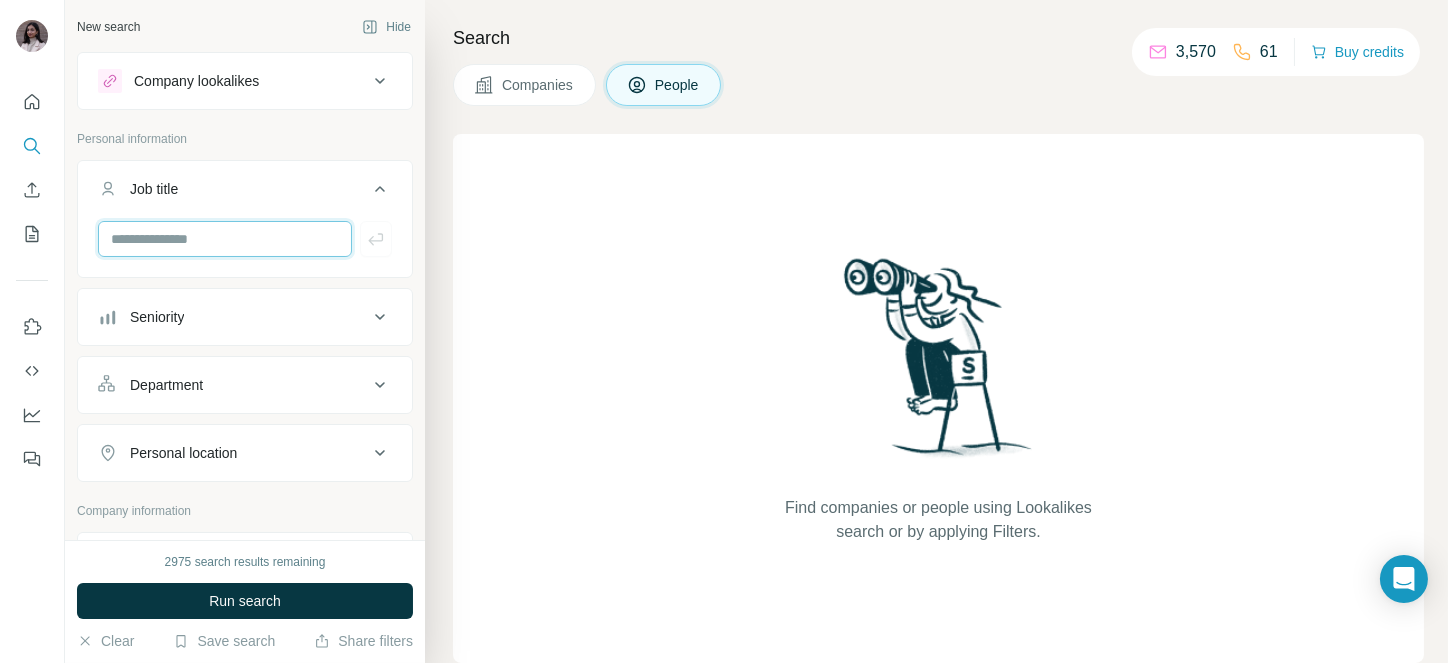 click at bounding box center [225, 239] 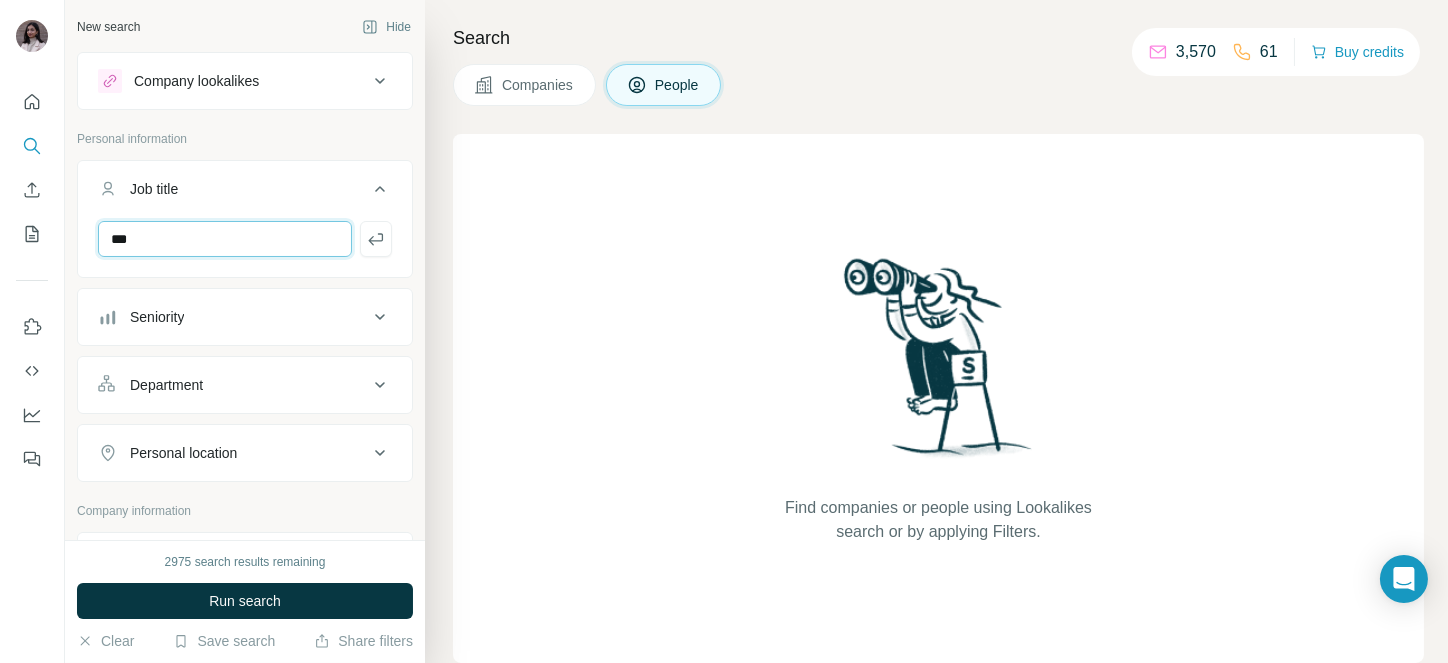 type on "***" 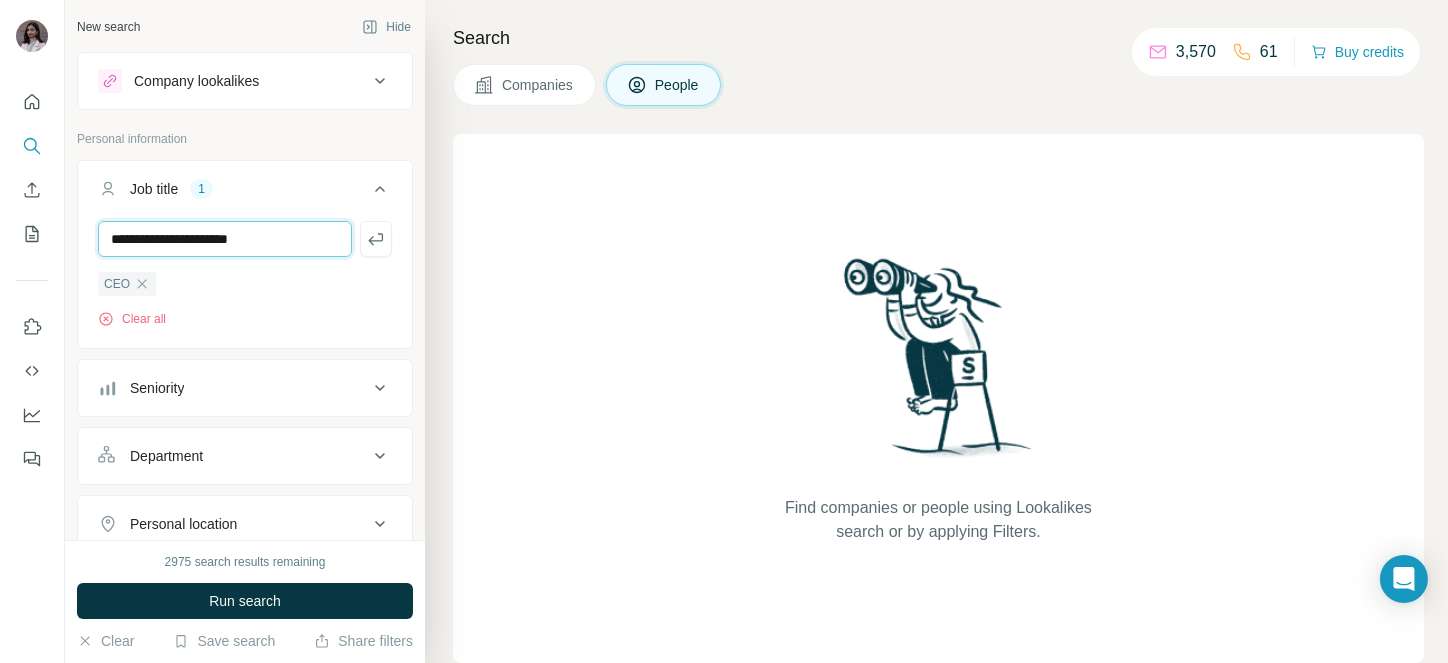 type on "**********" 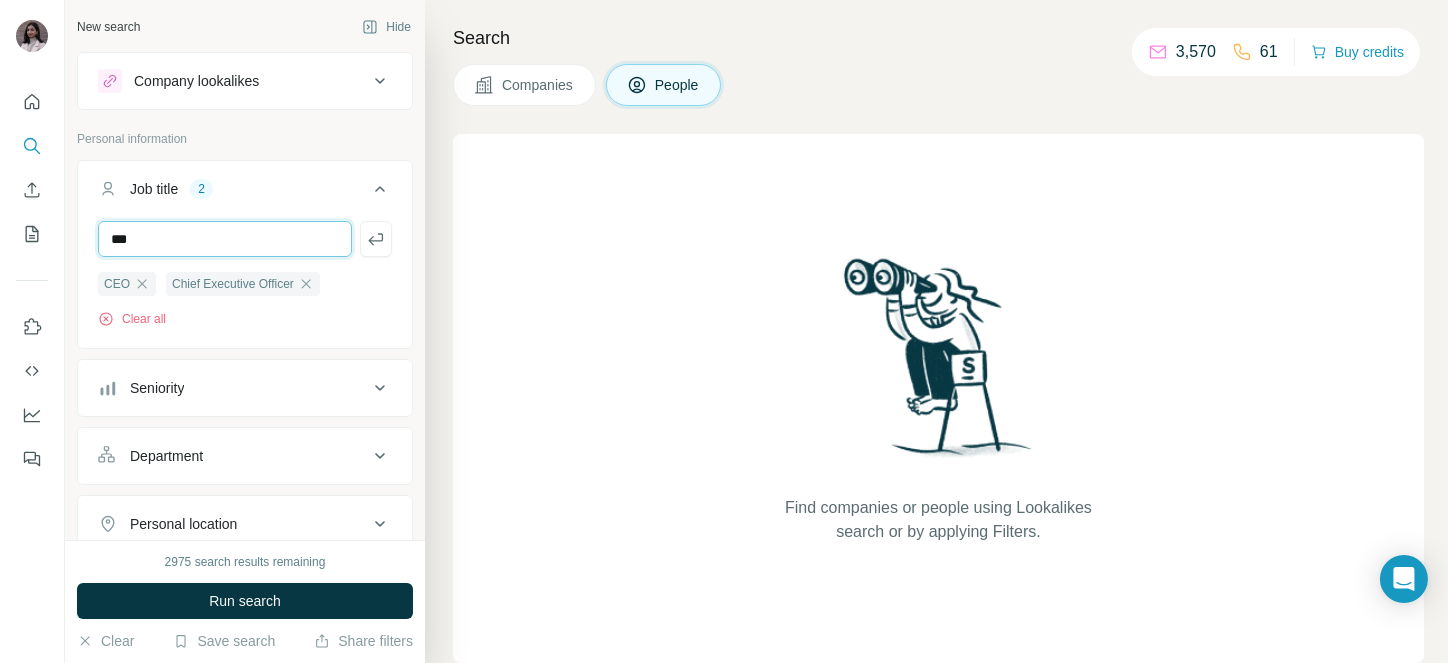 type on "***" 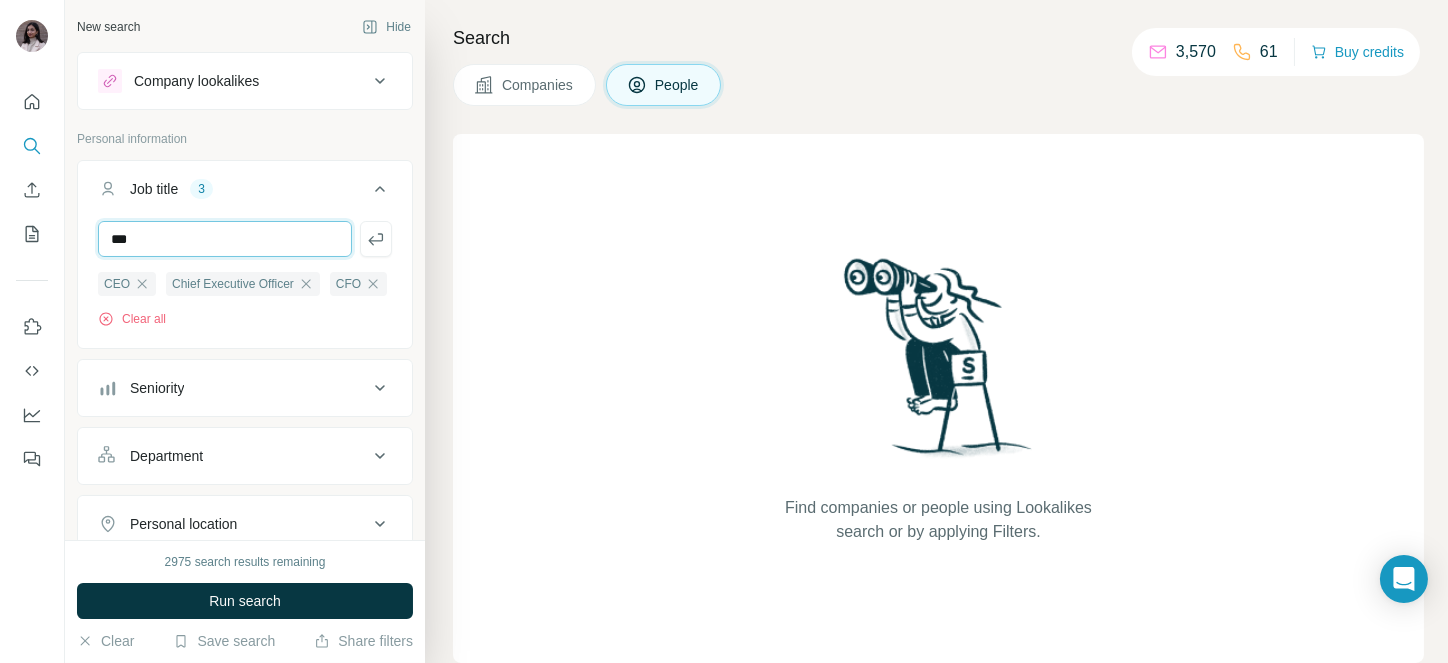type on "***" 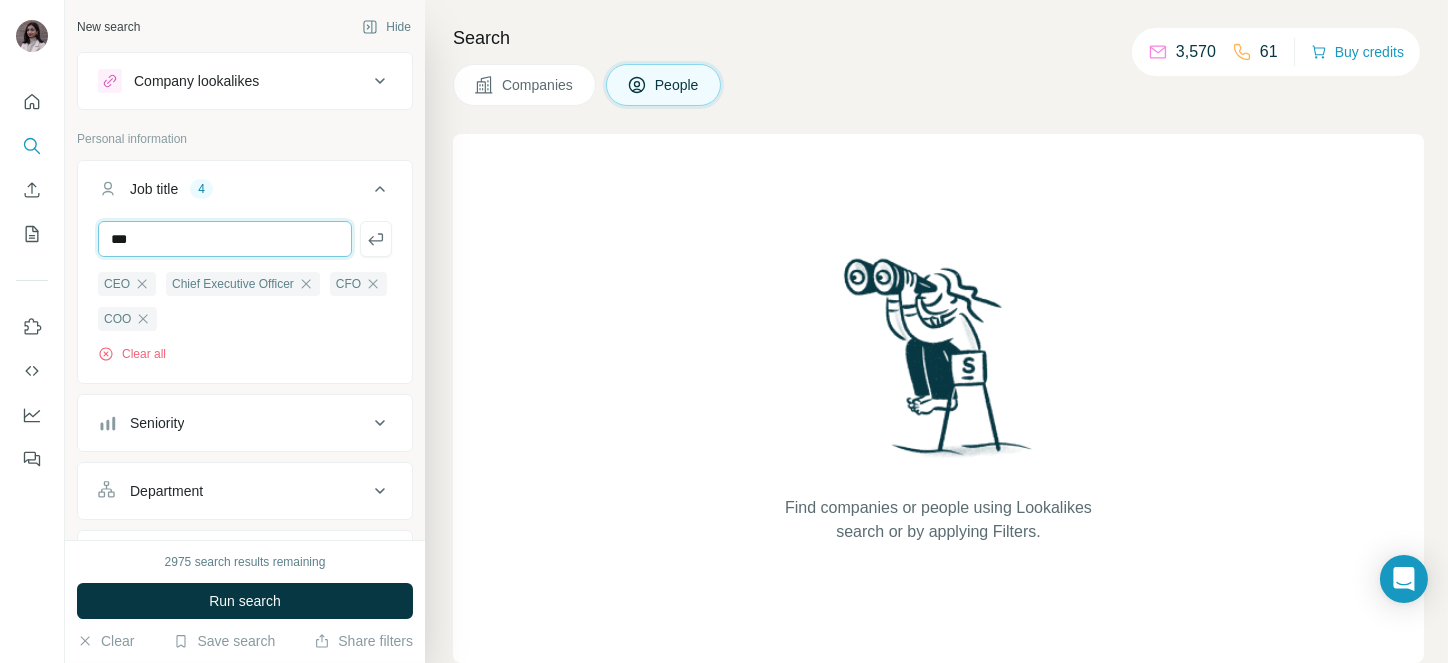 type on "***" 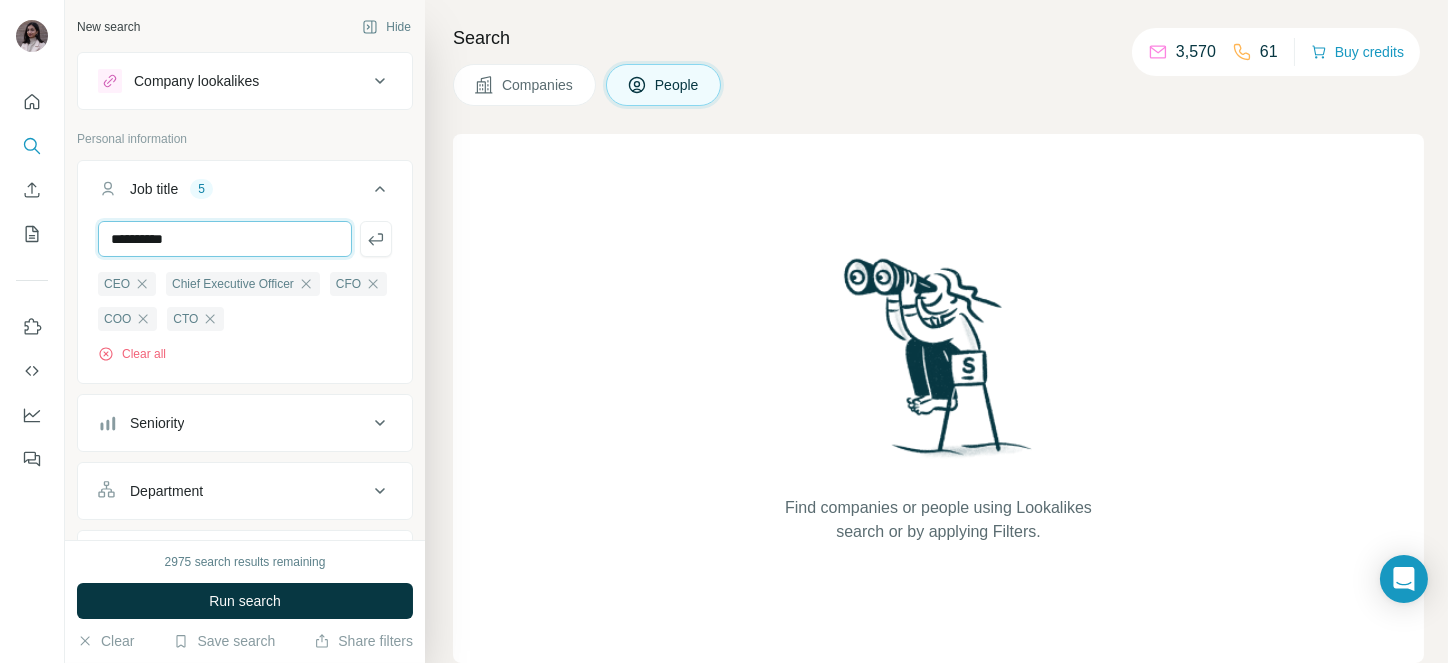 type on "**********" 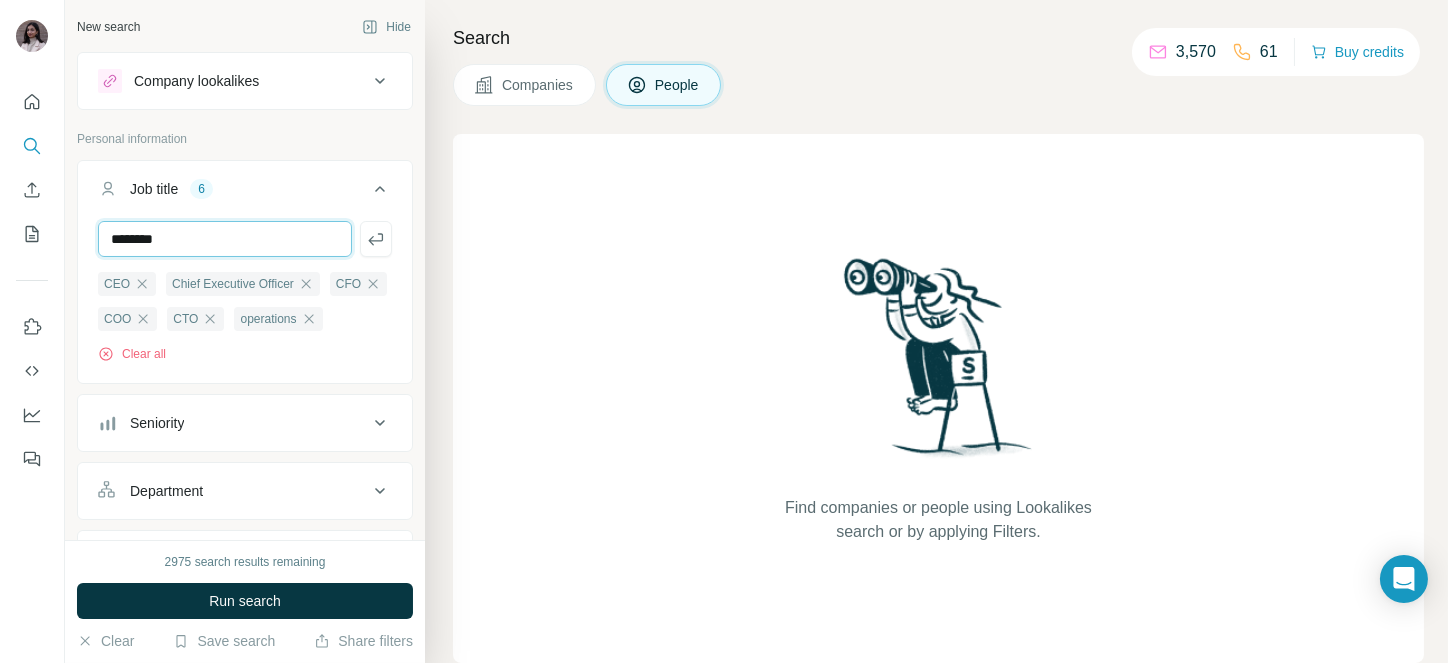 type on "********" 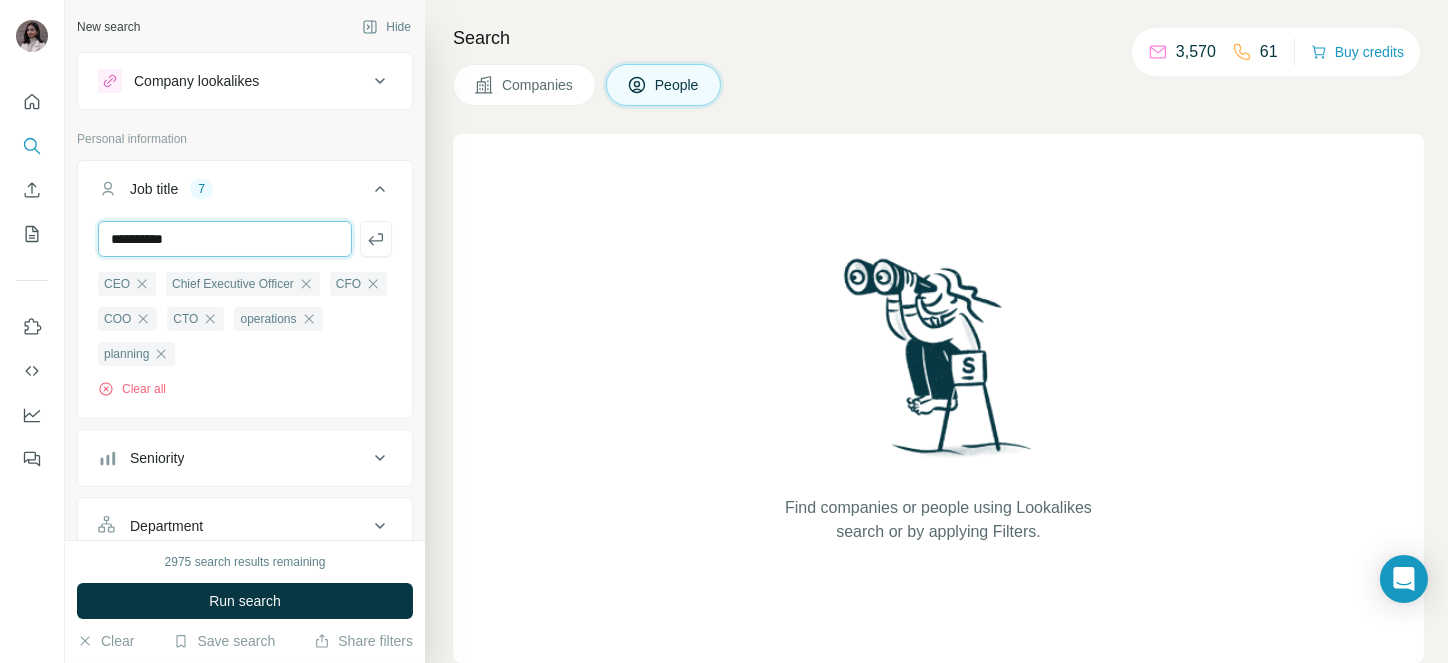 type on "**********" 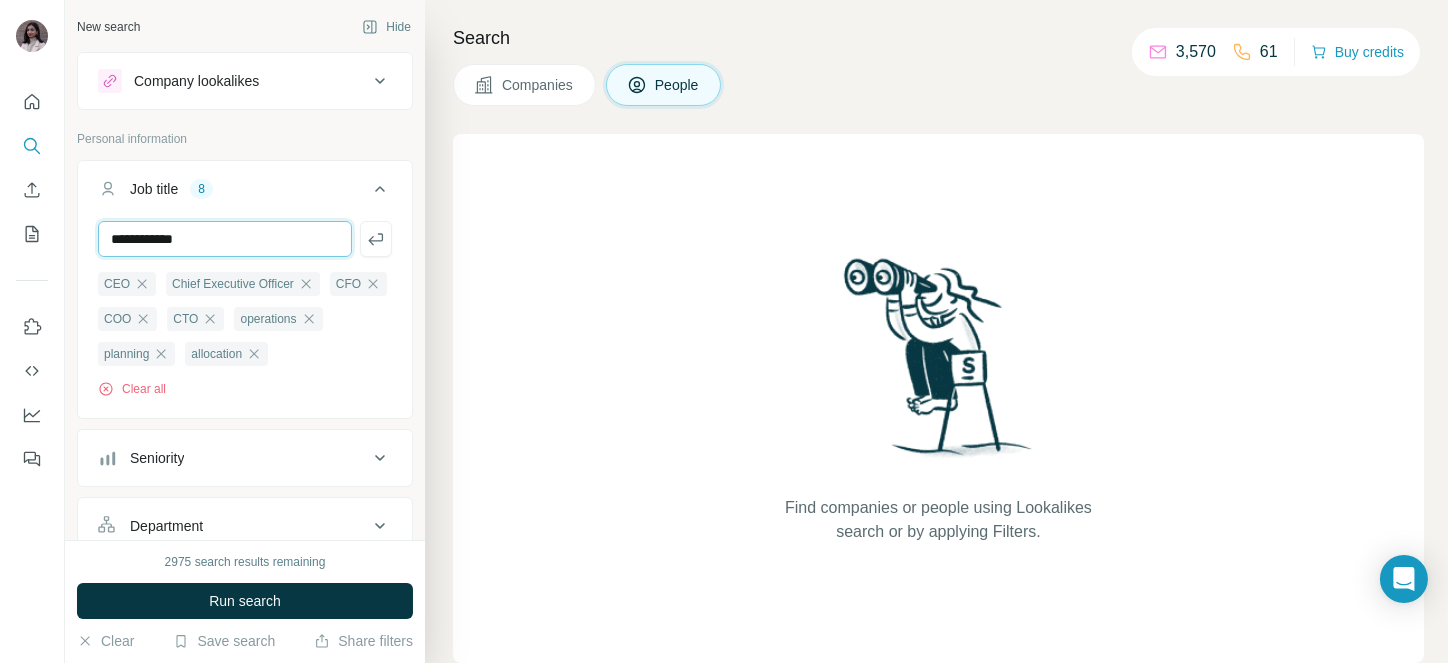 type on "**********" 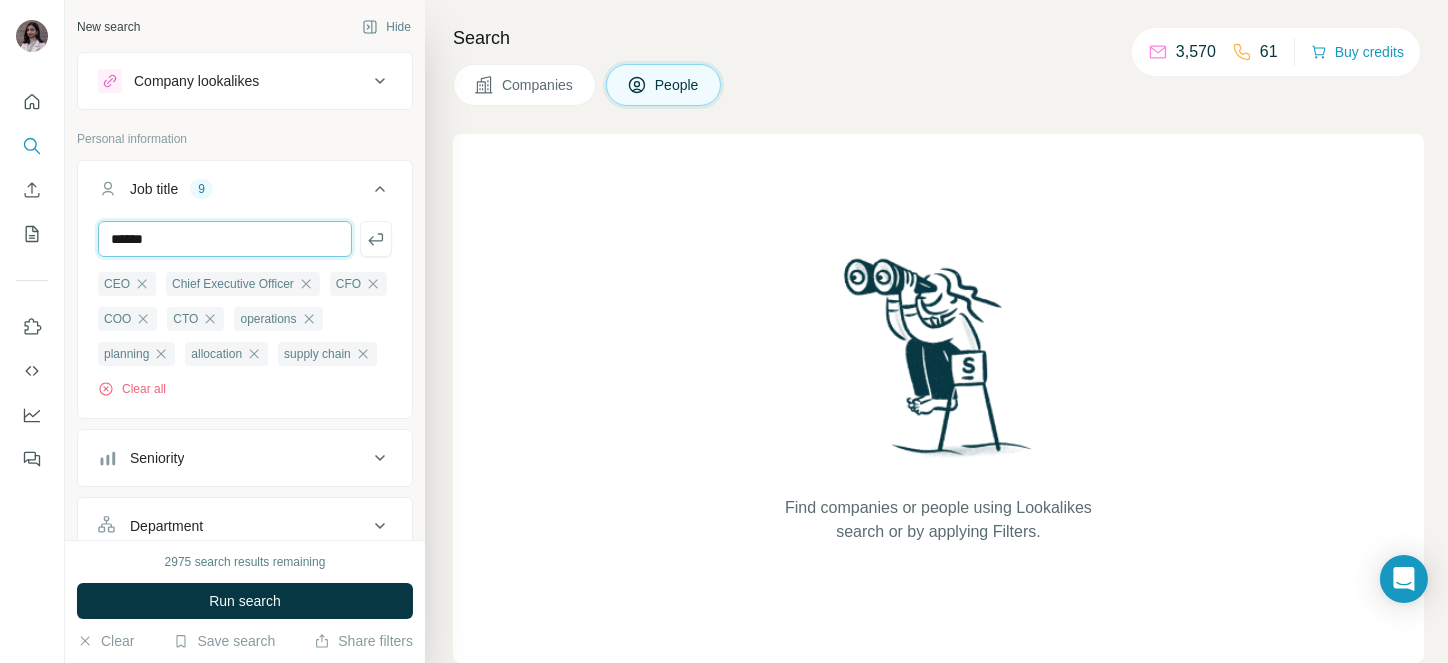 type on "******" 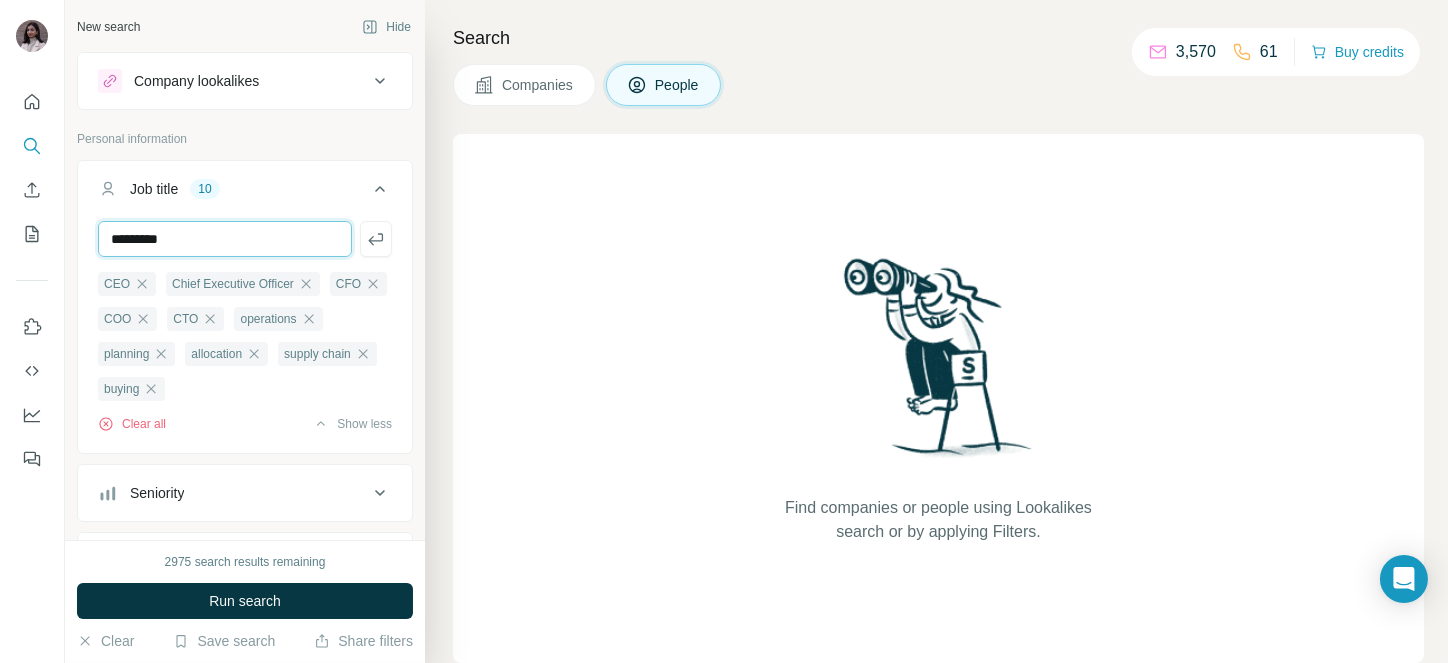 type on "*********" 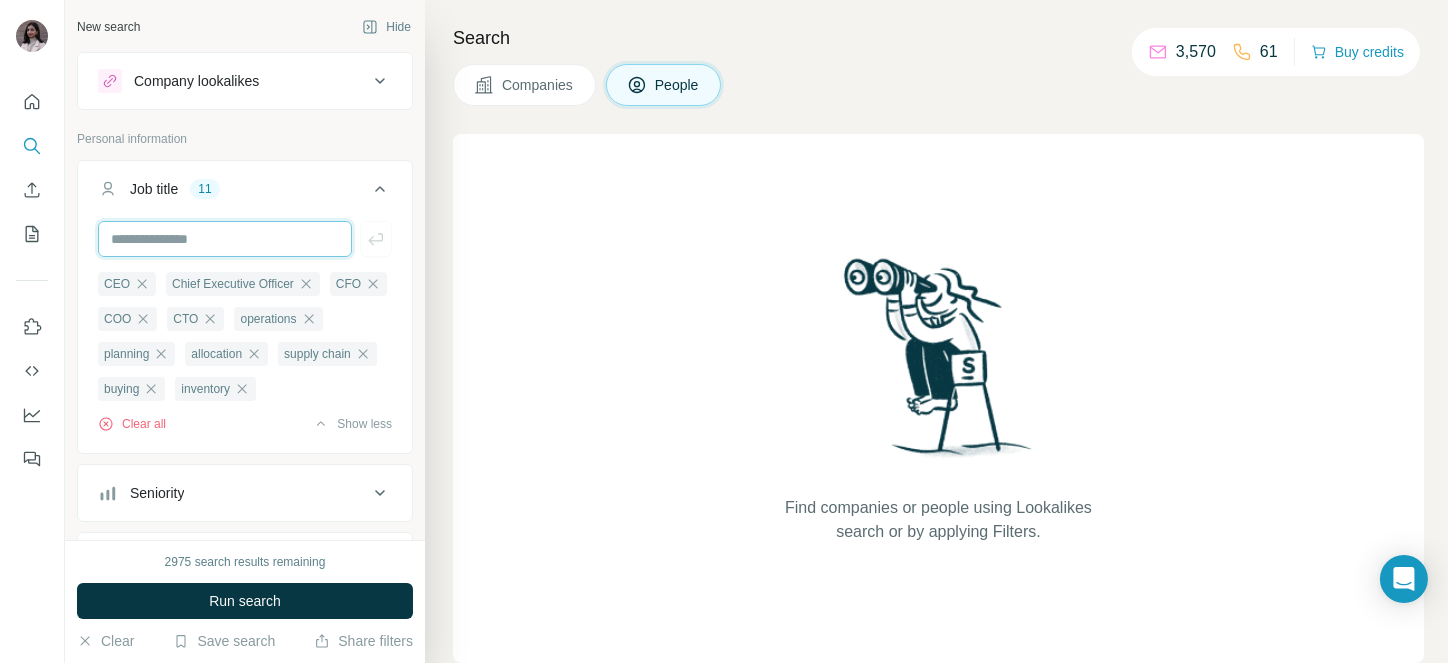 paste on "**********" 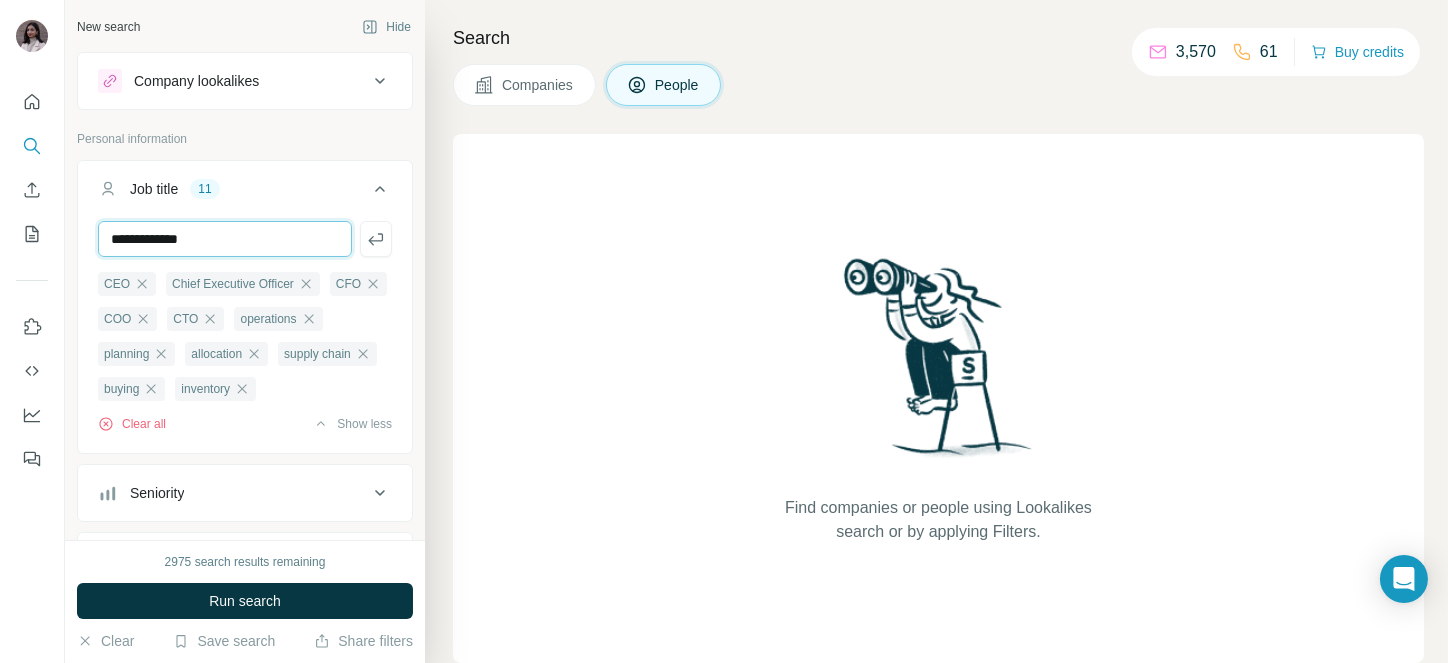 type on "**********" 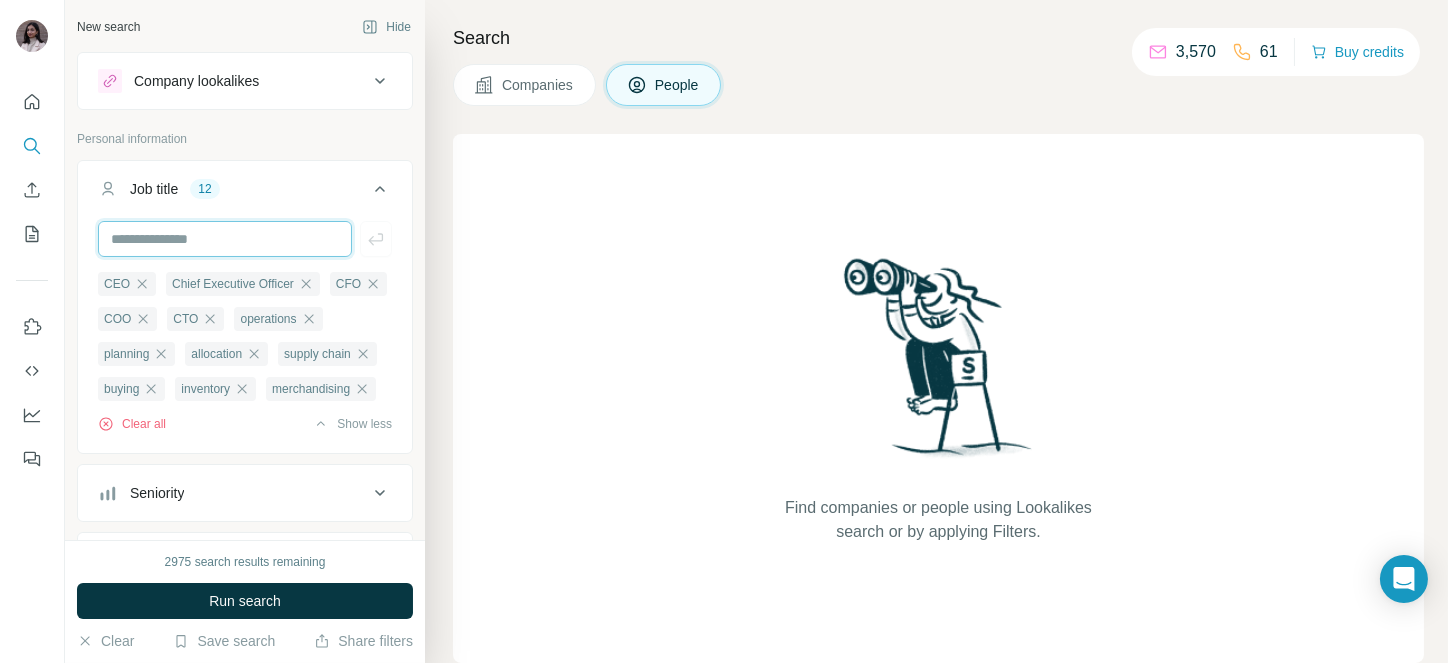 paste on "**********" 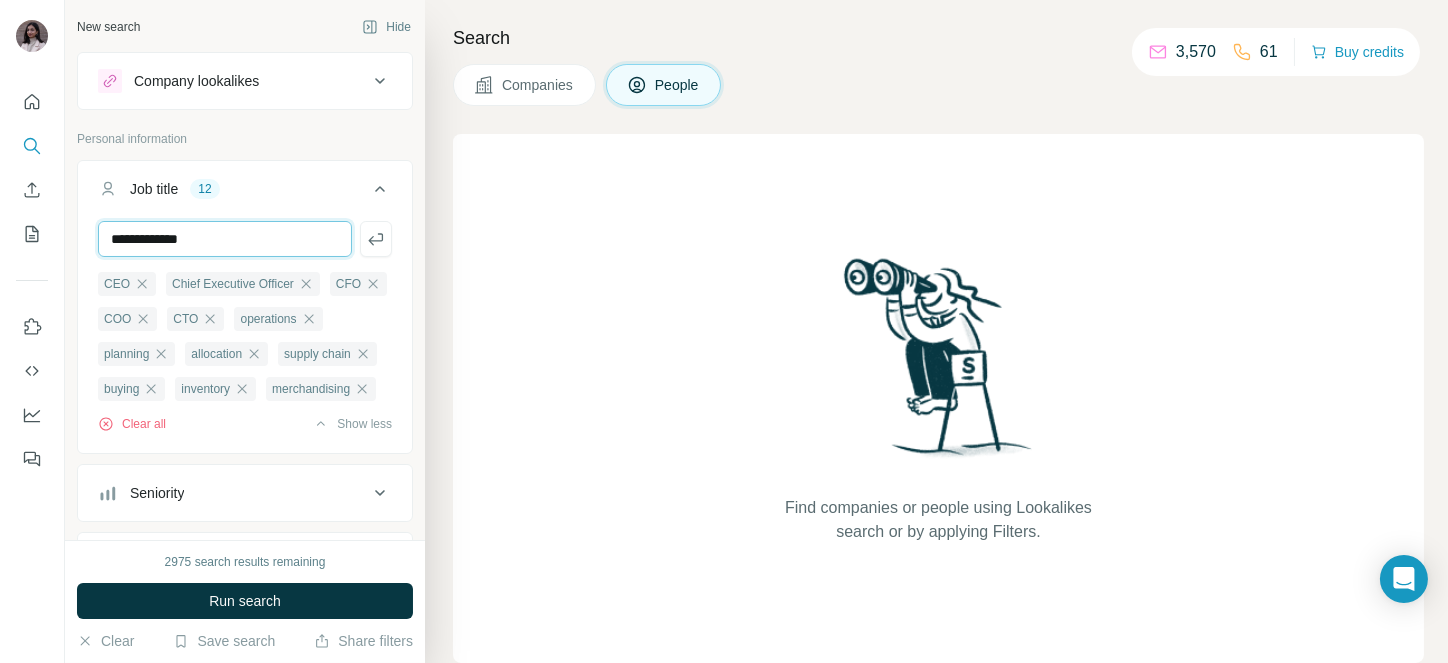 type on "**********" 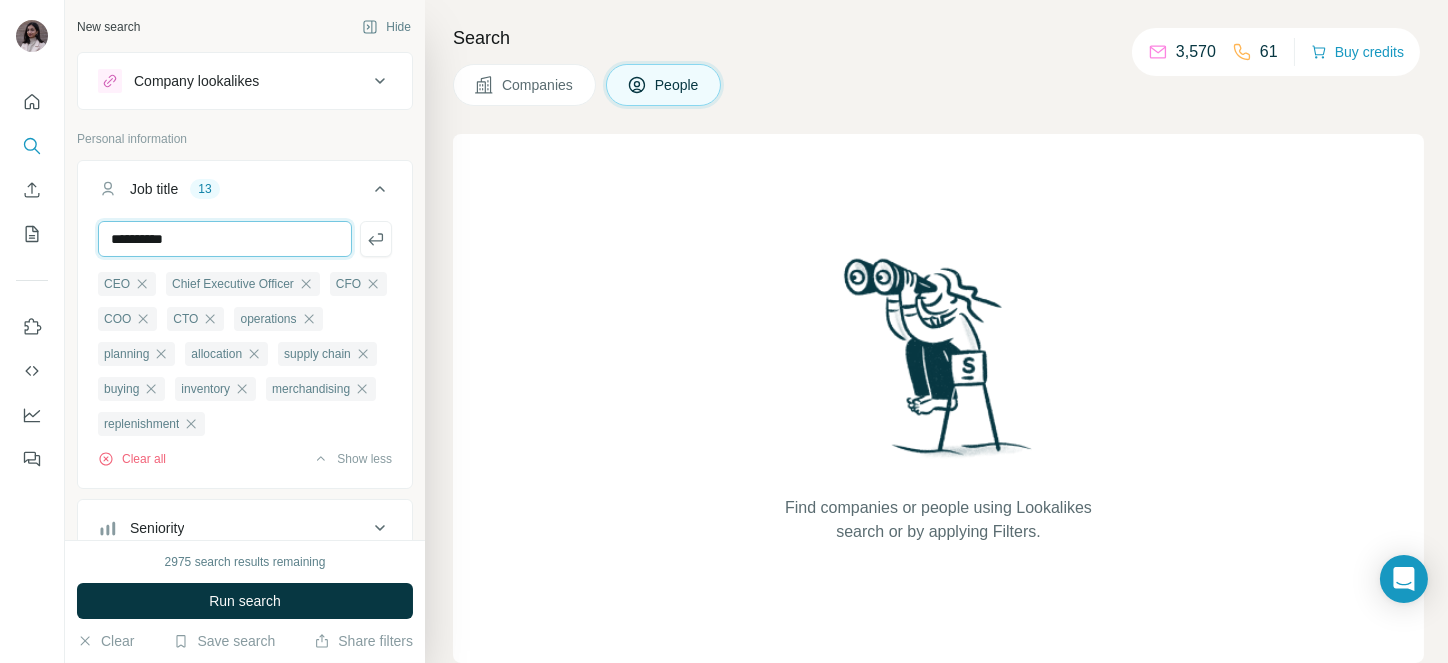 type on "**********" 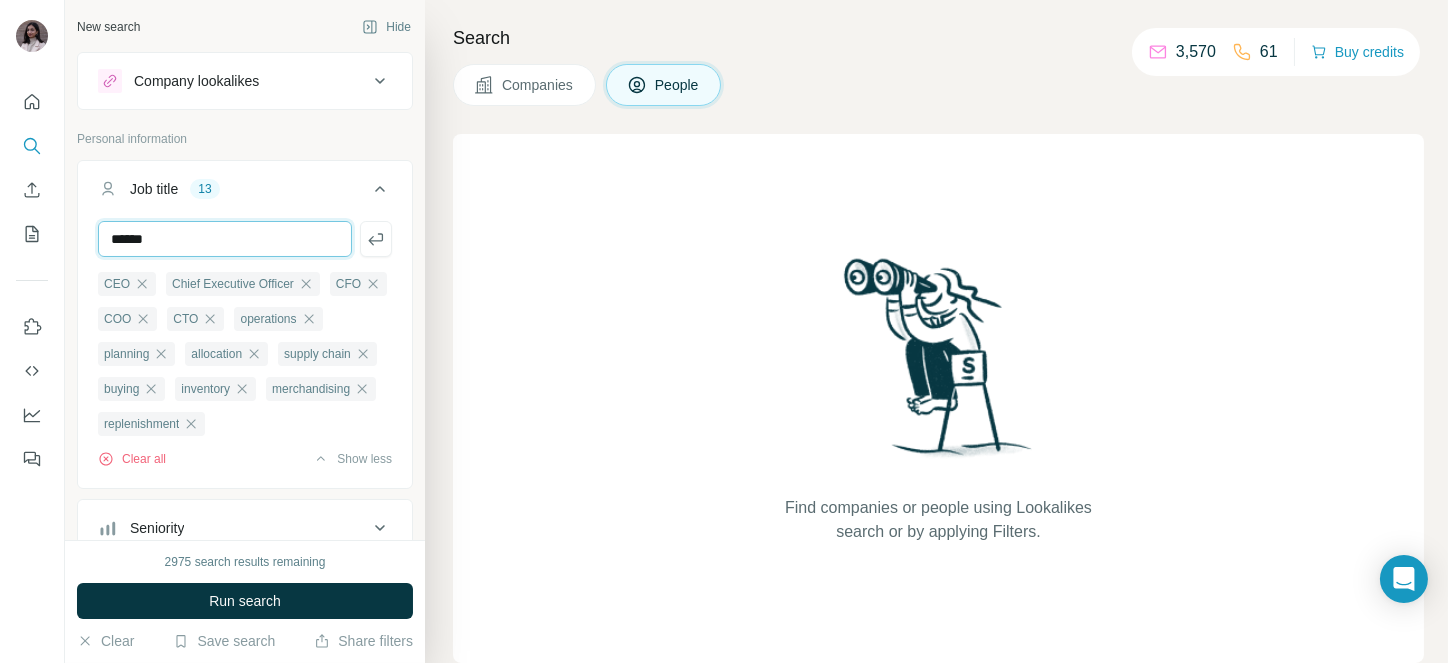 type on "******" 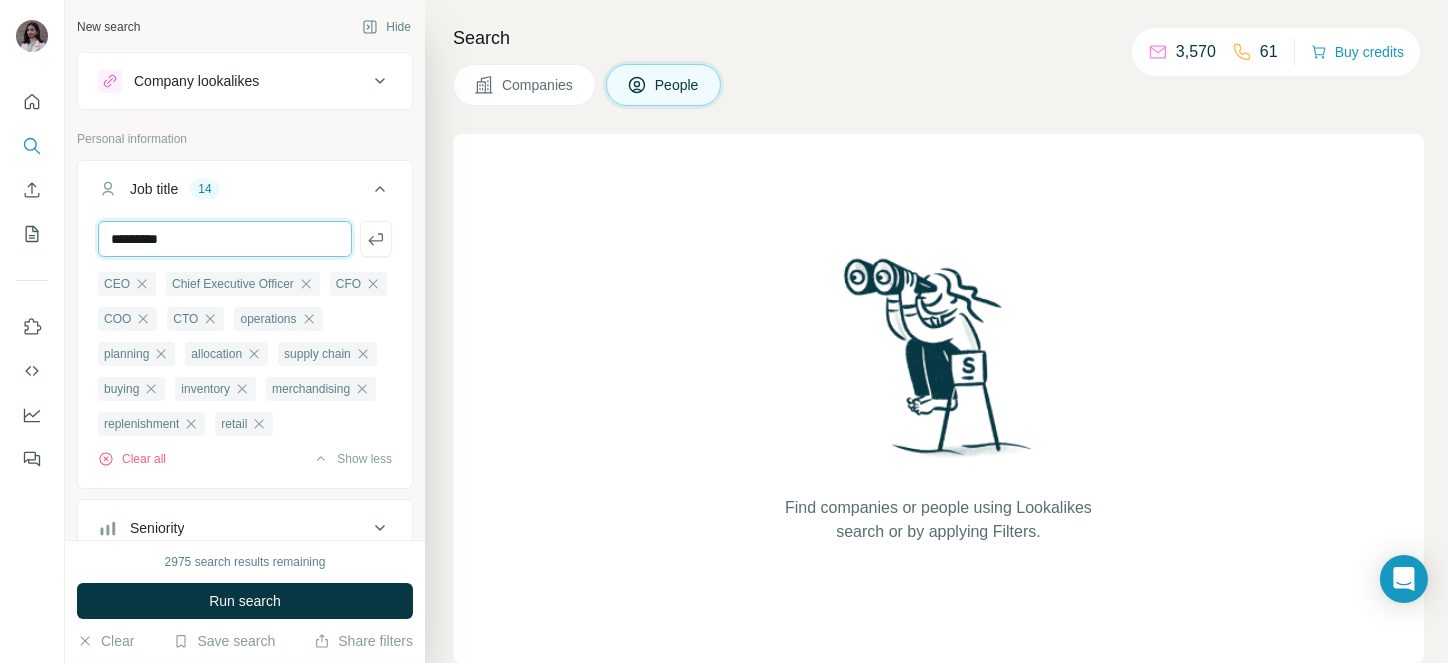 type on "*********" 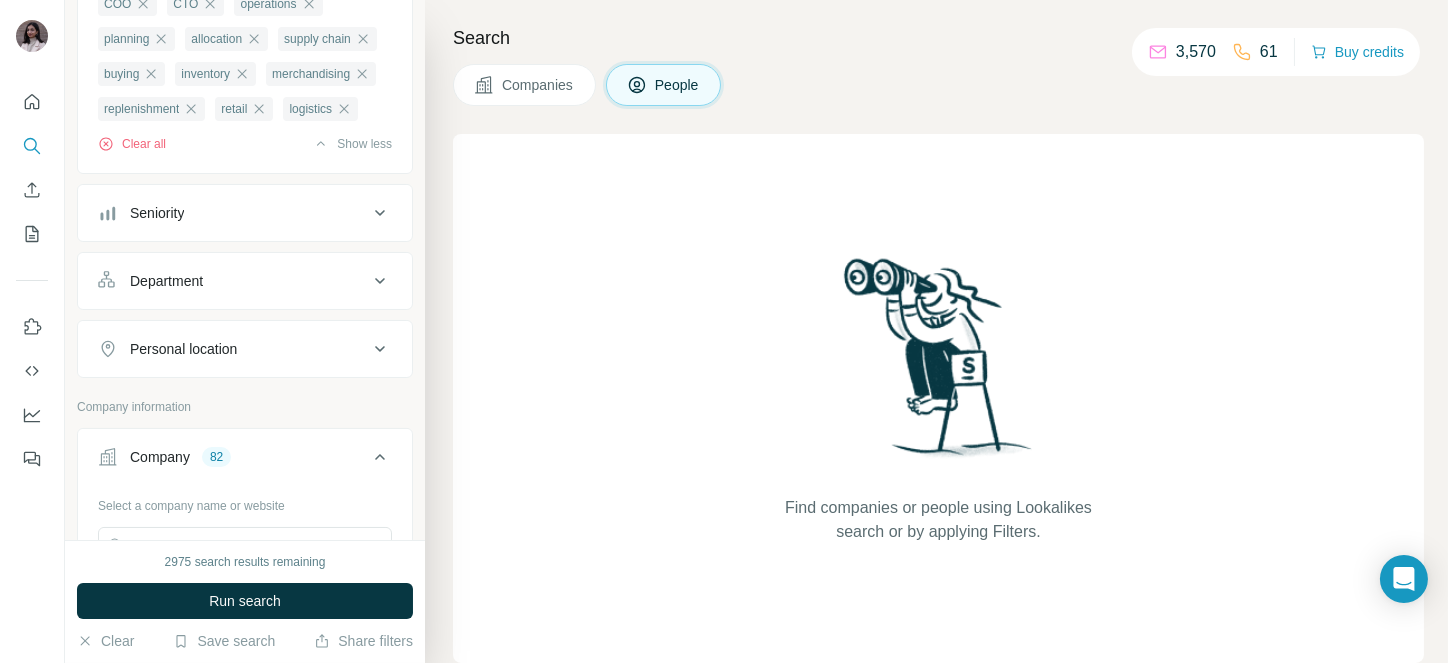 scroll, scrollTop: 324, scrollLeft: 0, axis: vertical 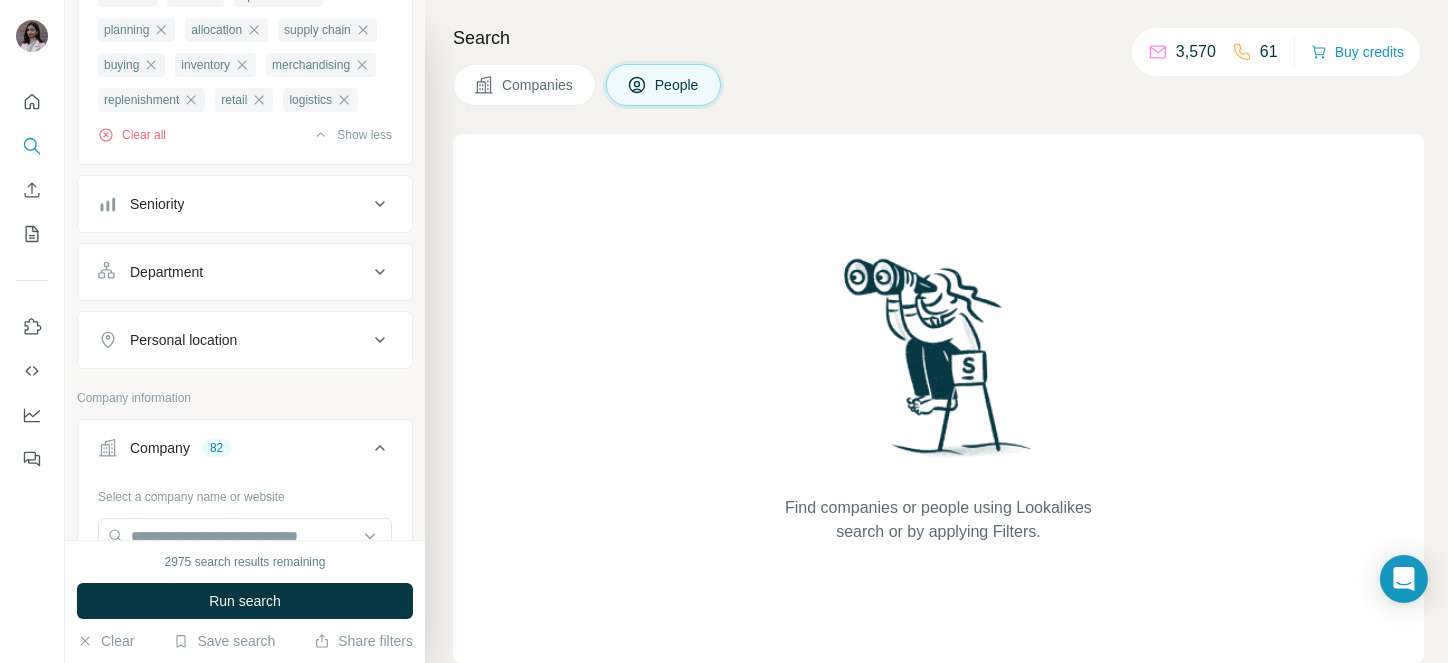 click on "Seniority" at bounding box center [157, 204] 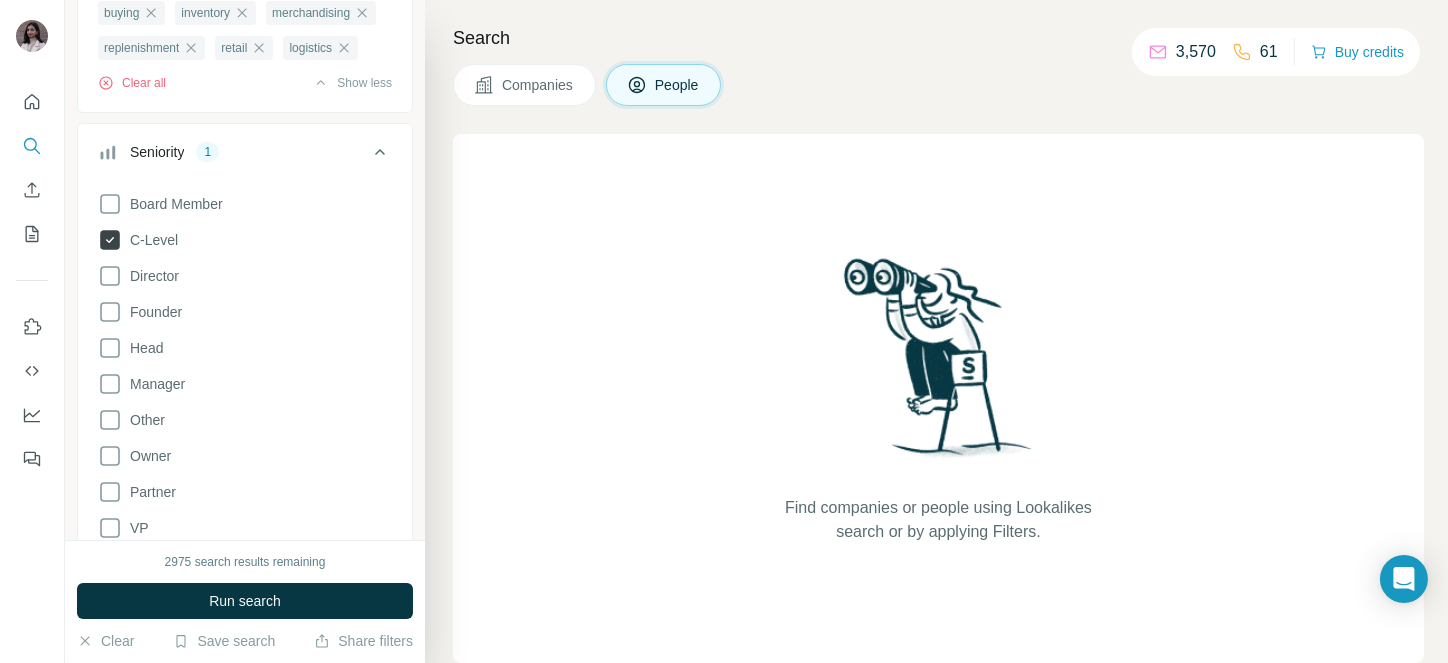 scroll, scrollTop: 436, scrollLeft: 0, axis: vertical 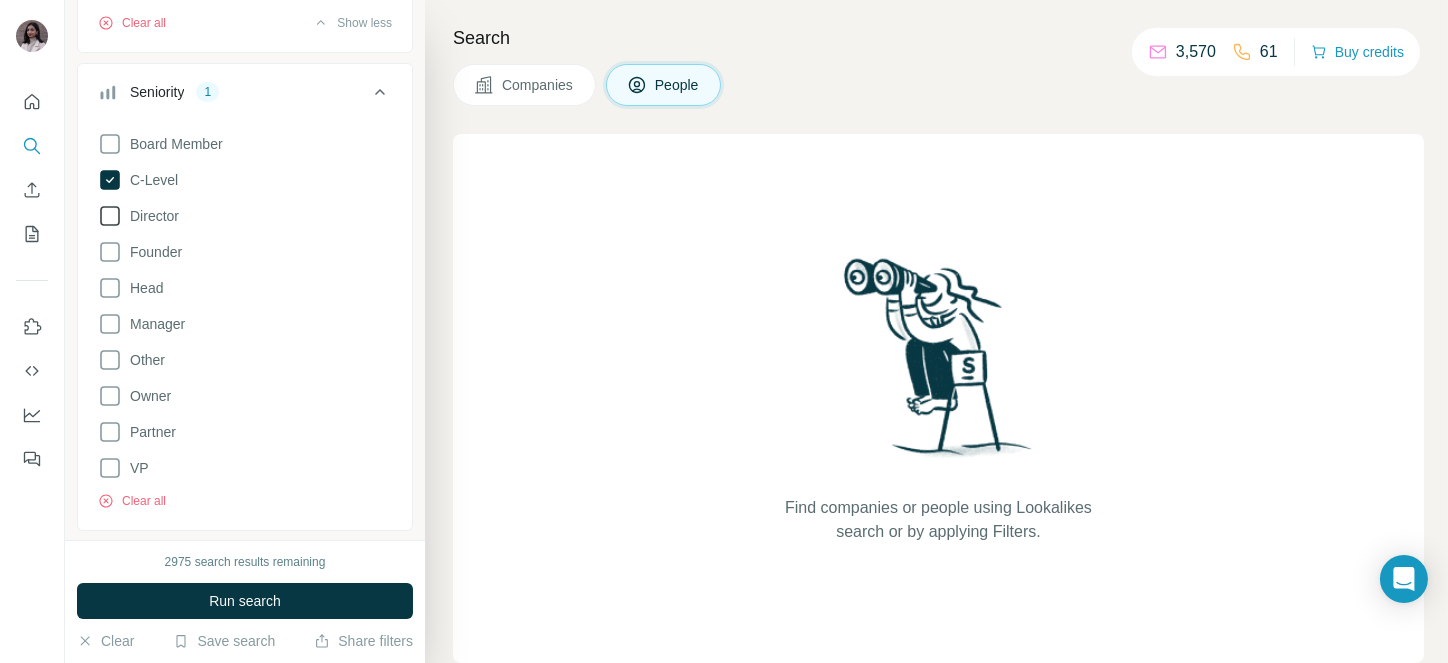 click 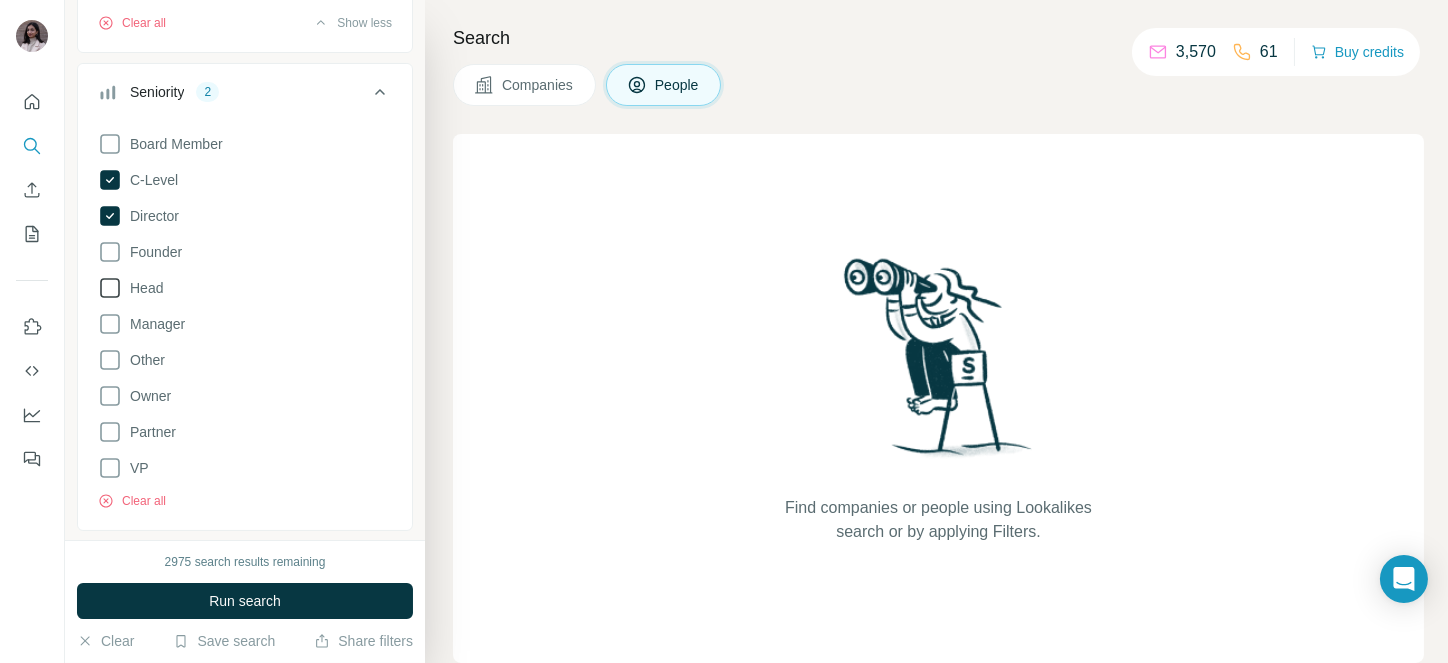 click 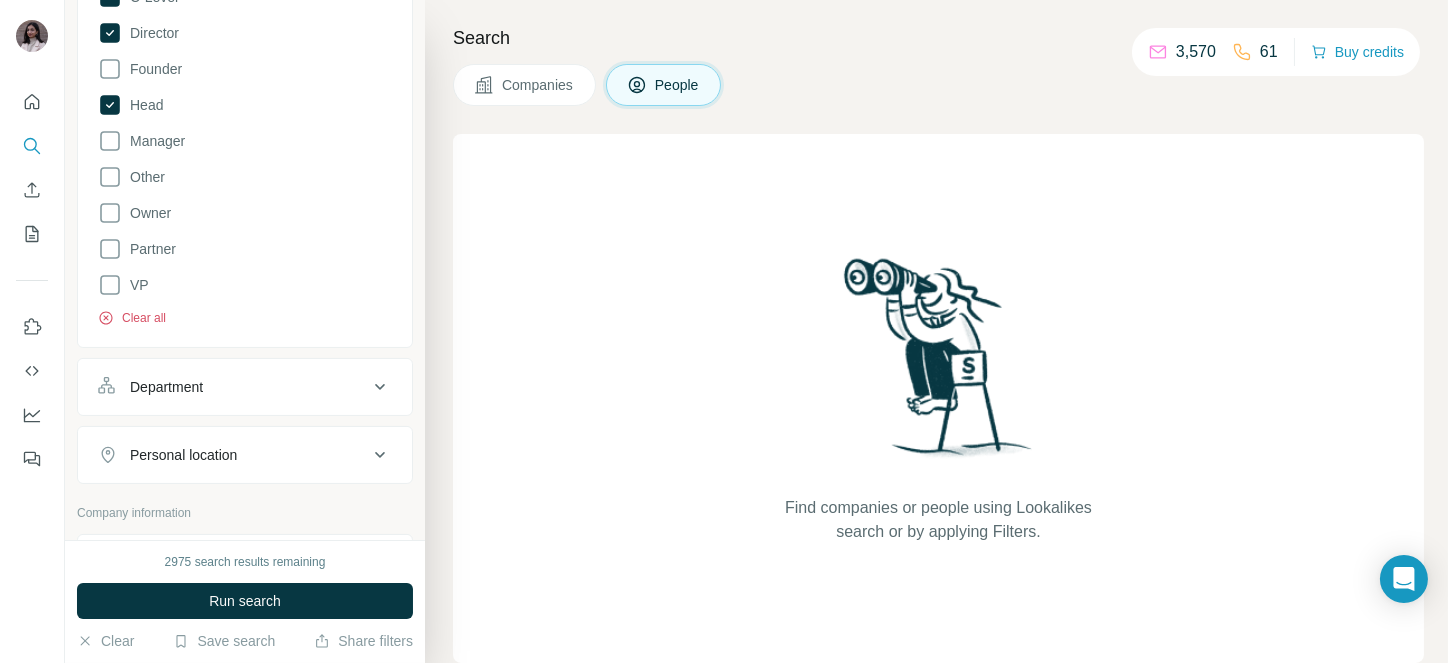 scroll, scrollTop: 662, scrollLeft: 0, axis: vertical 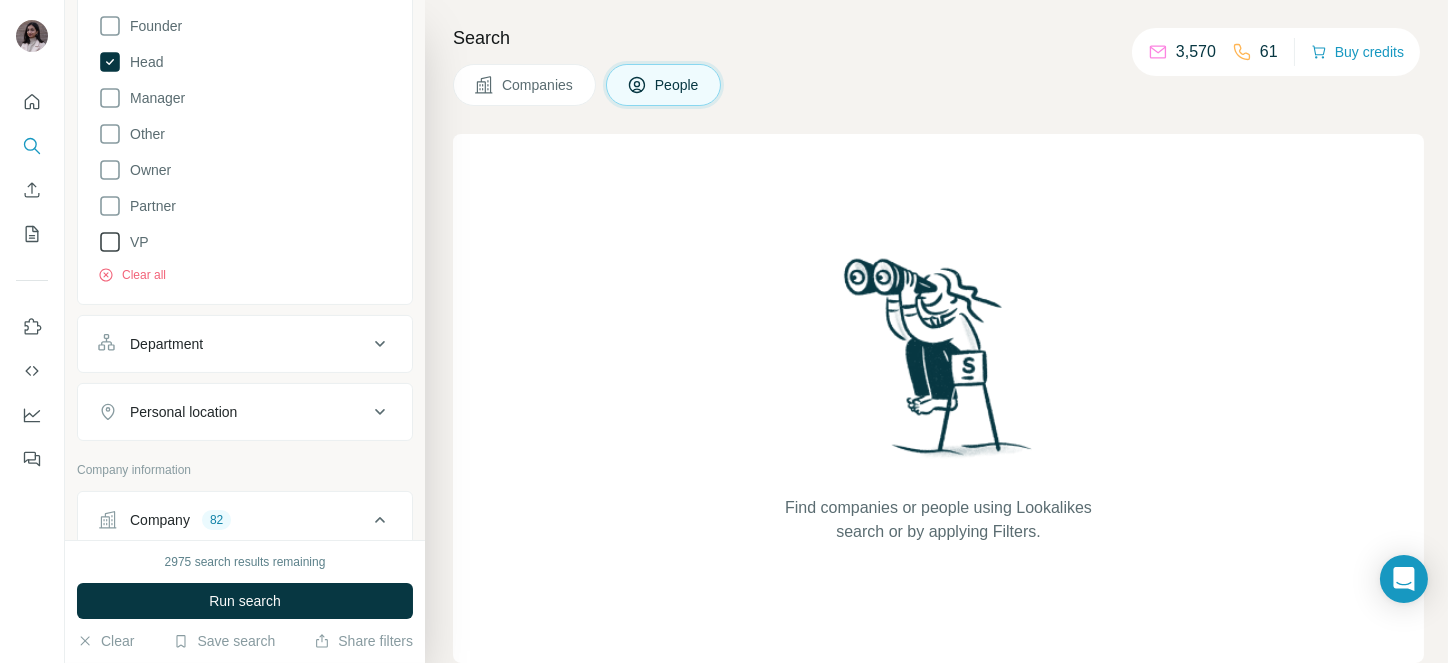 click 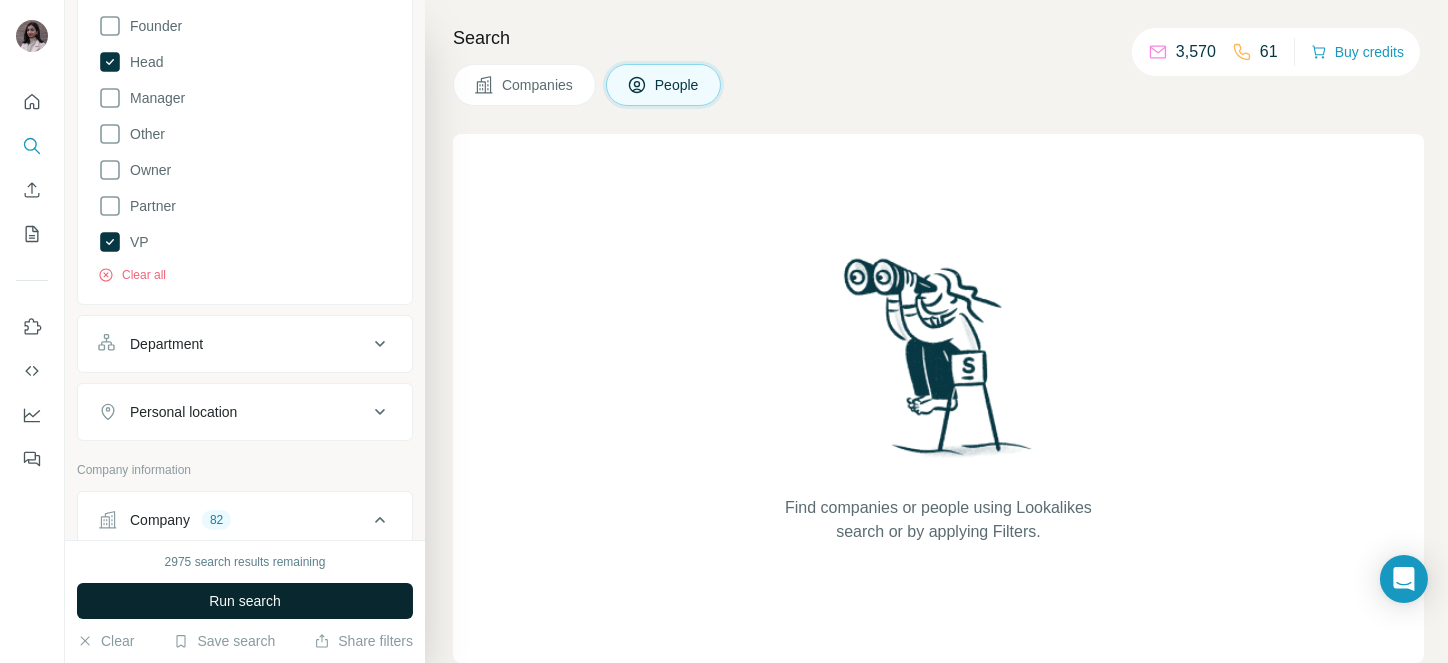click on "Run search" at bounding box center [245, 601] 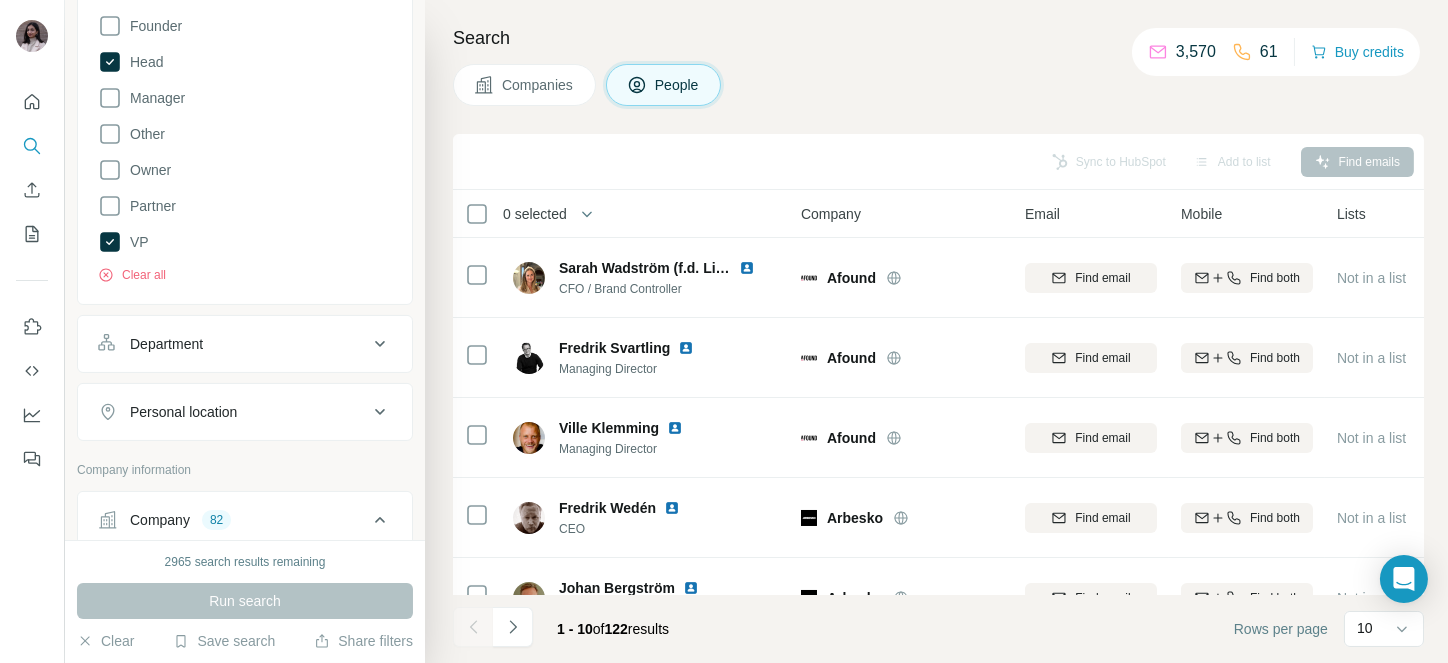 click on "0 selected" at bounding box center (535, 214) 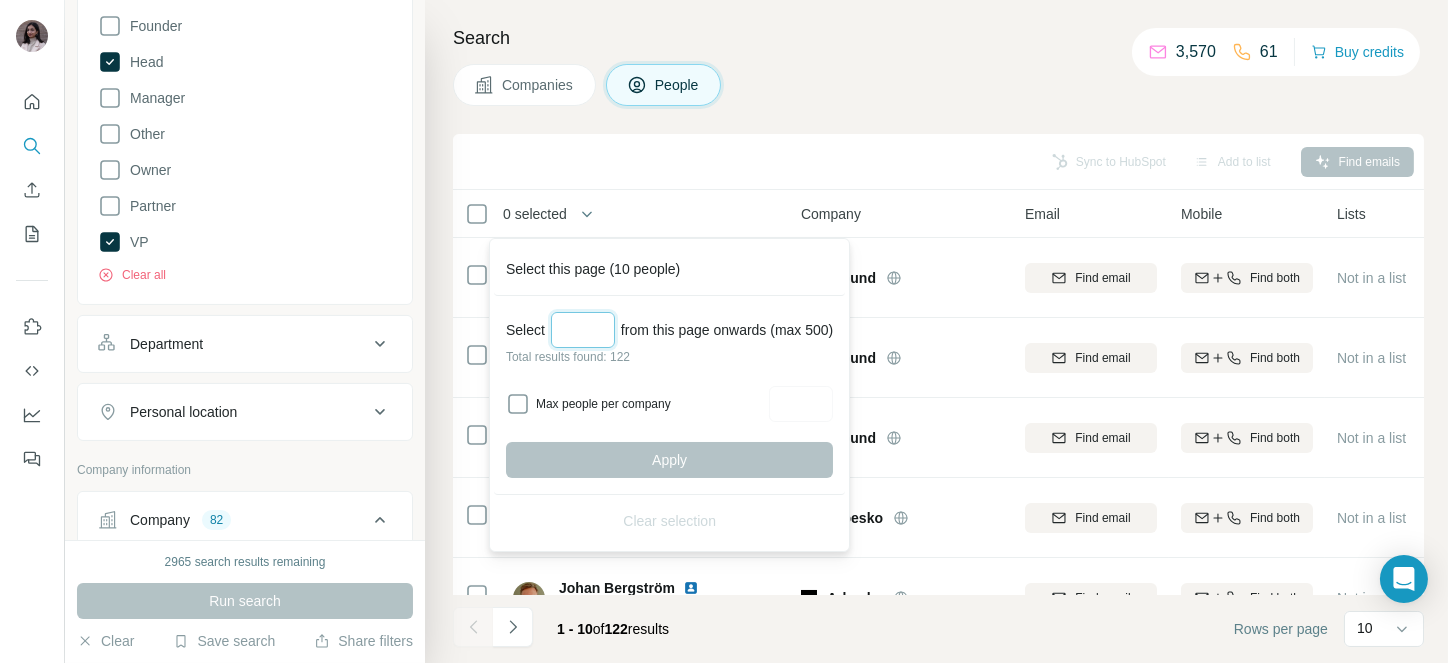 click at bounding box center (583, 330) 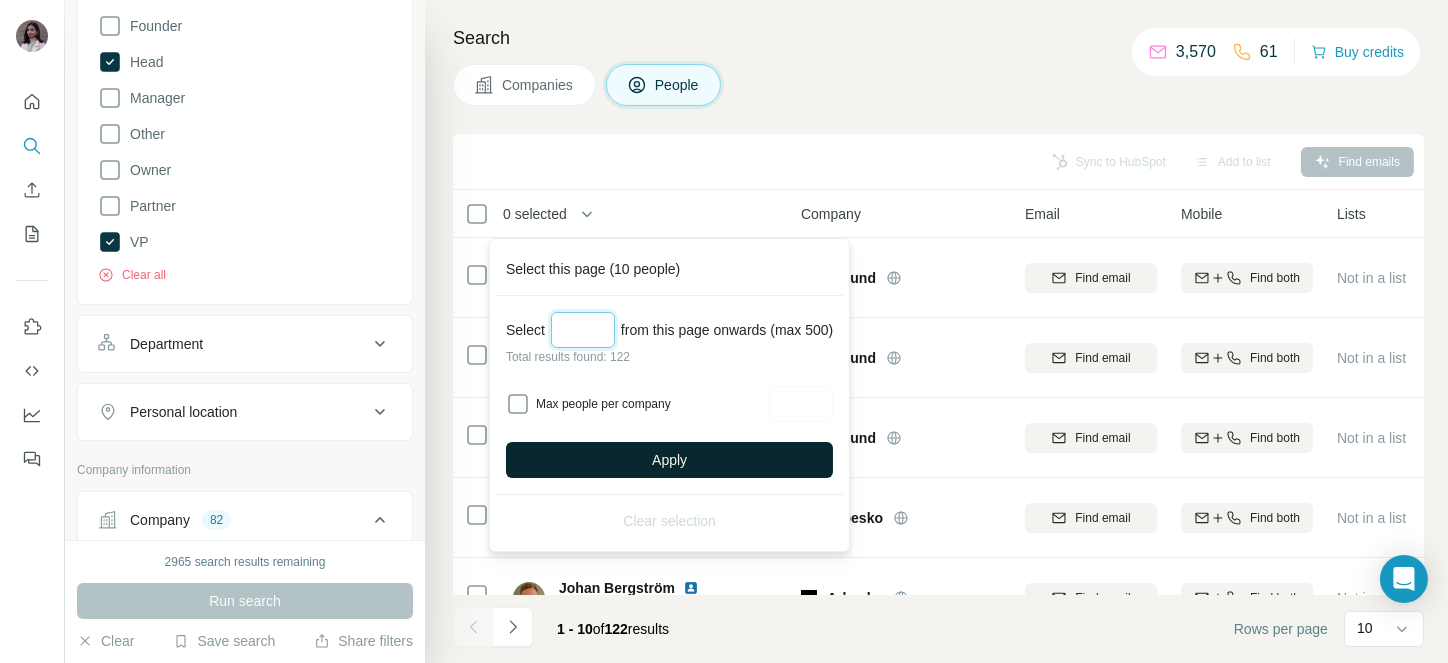 type on "***" 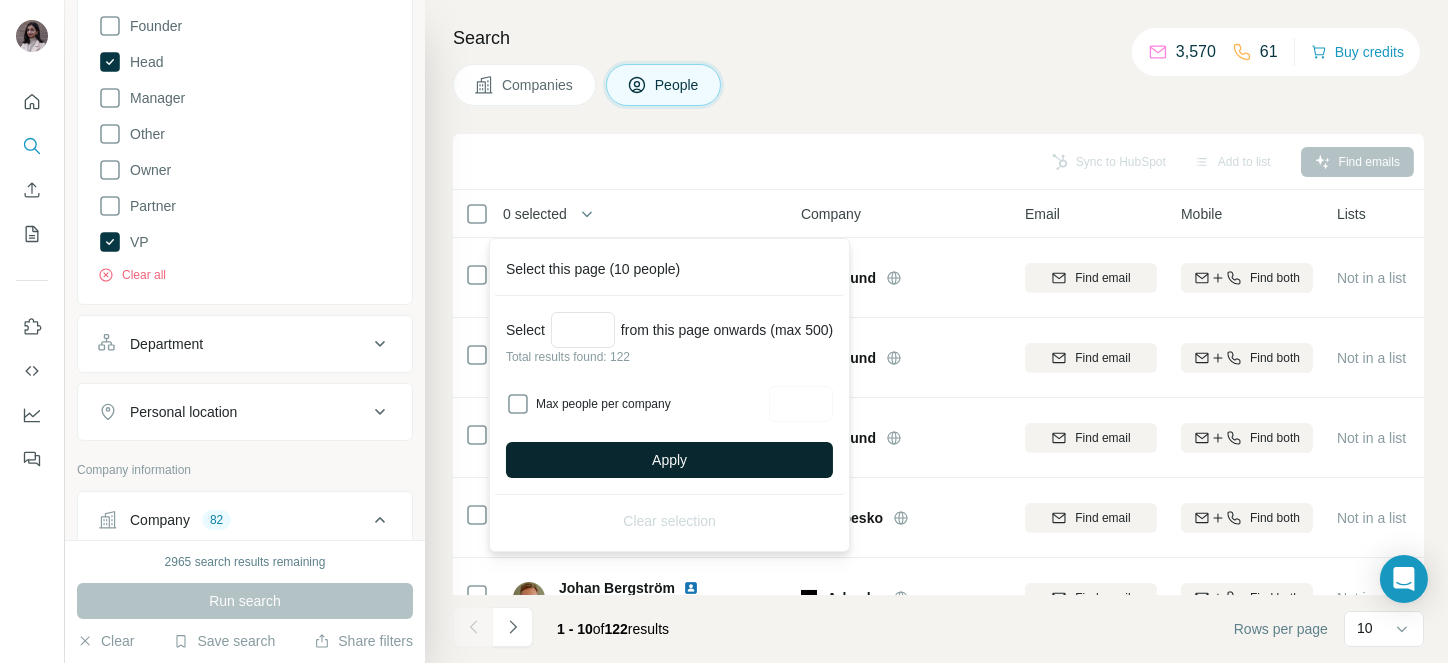 click on "Apply" at bounding box center (669, 460) 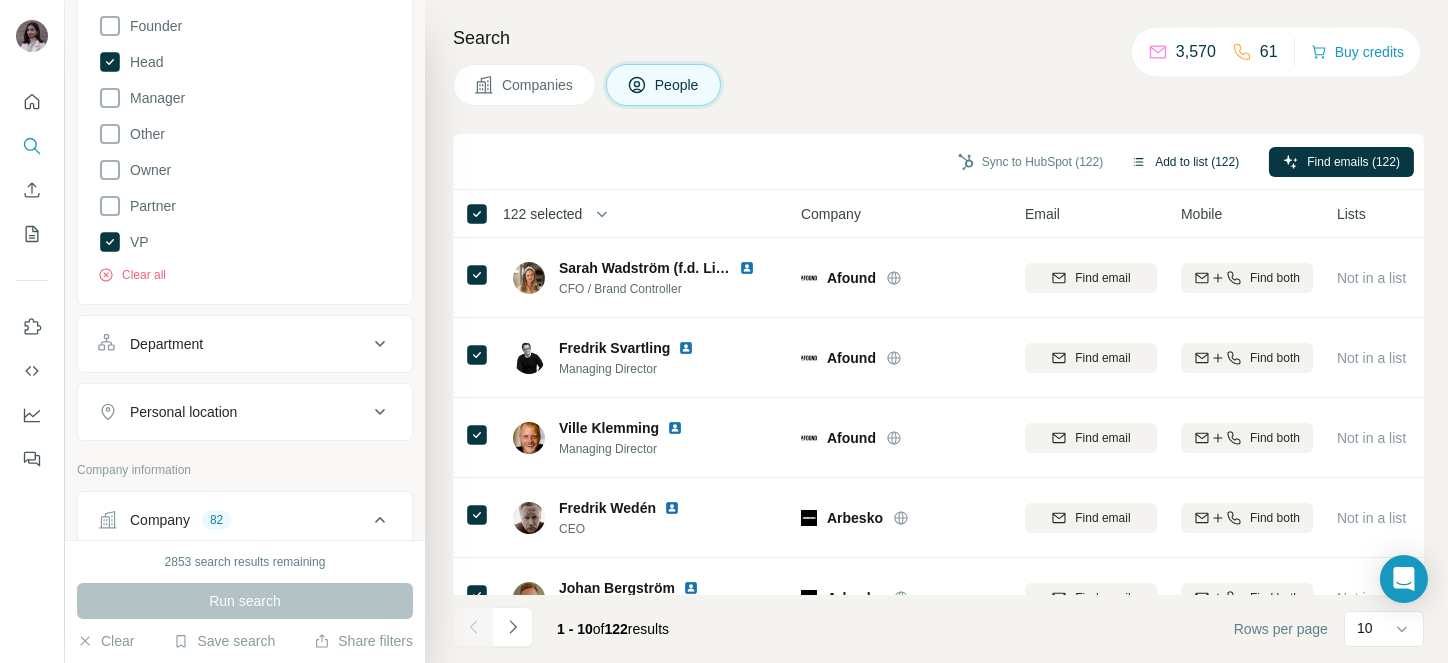 click on "Add to list (122)" at bounding box center (1185, 162) 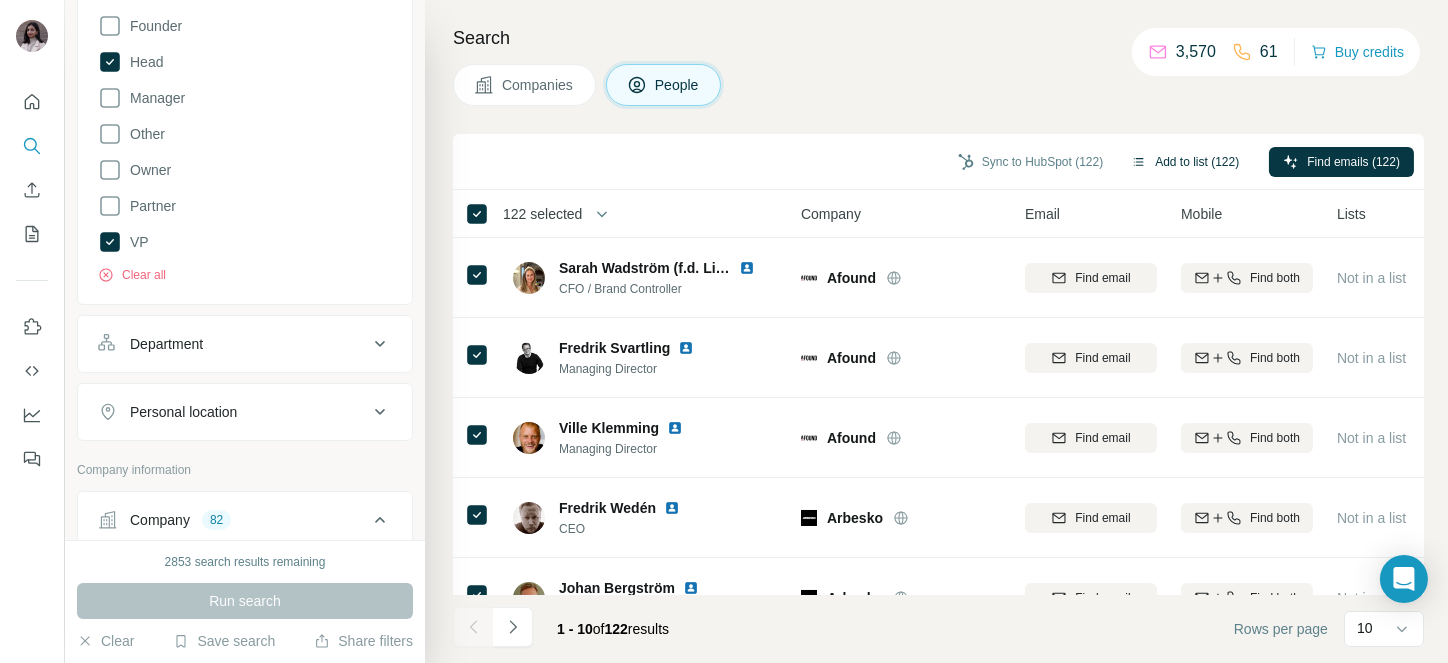 click on "Add to list (122)" at bounding box center [1185, 162] 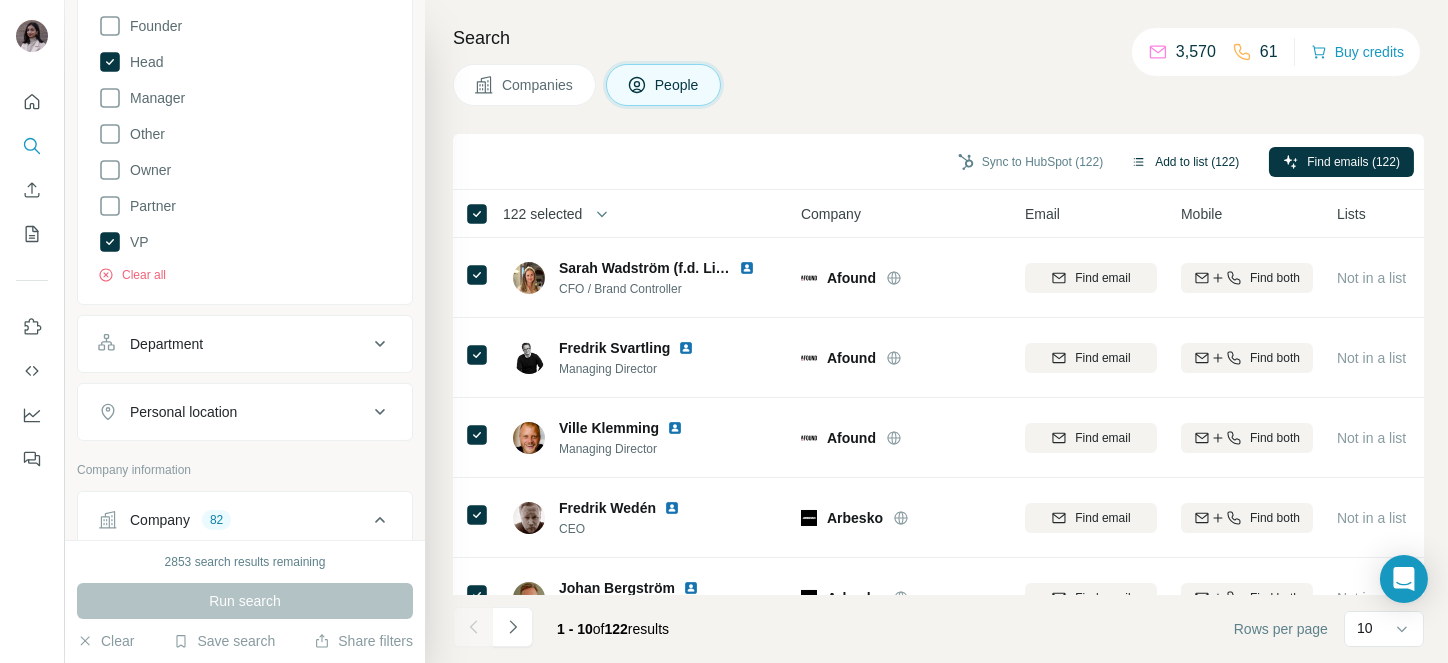 click on "Add to list (122)" at bounding box center [1185, 162] 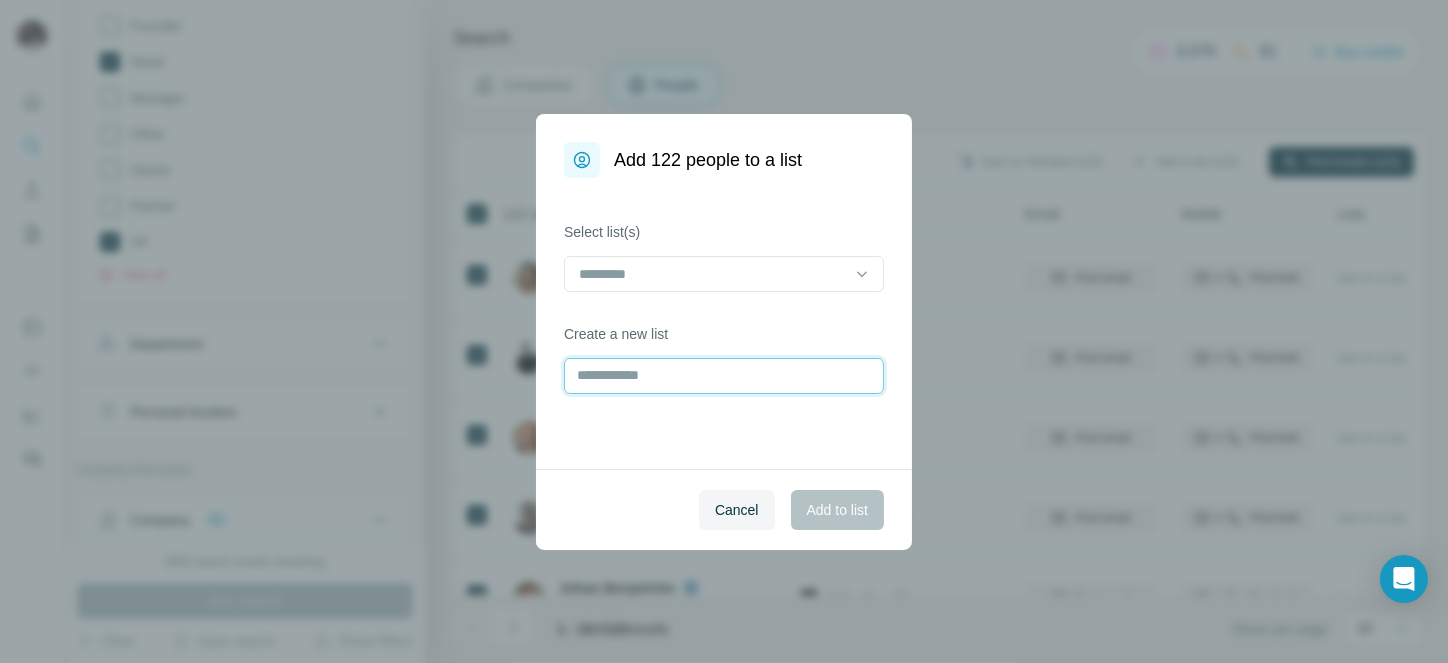 click at bounding box center [724, 376] 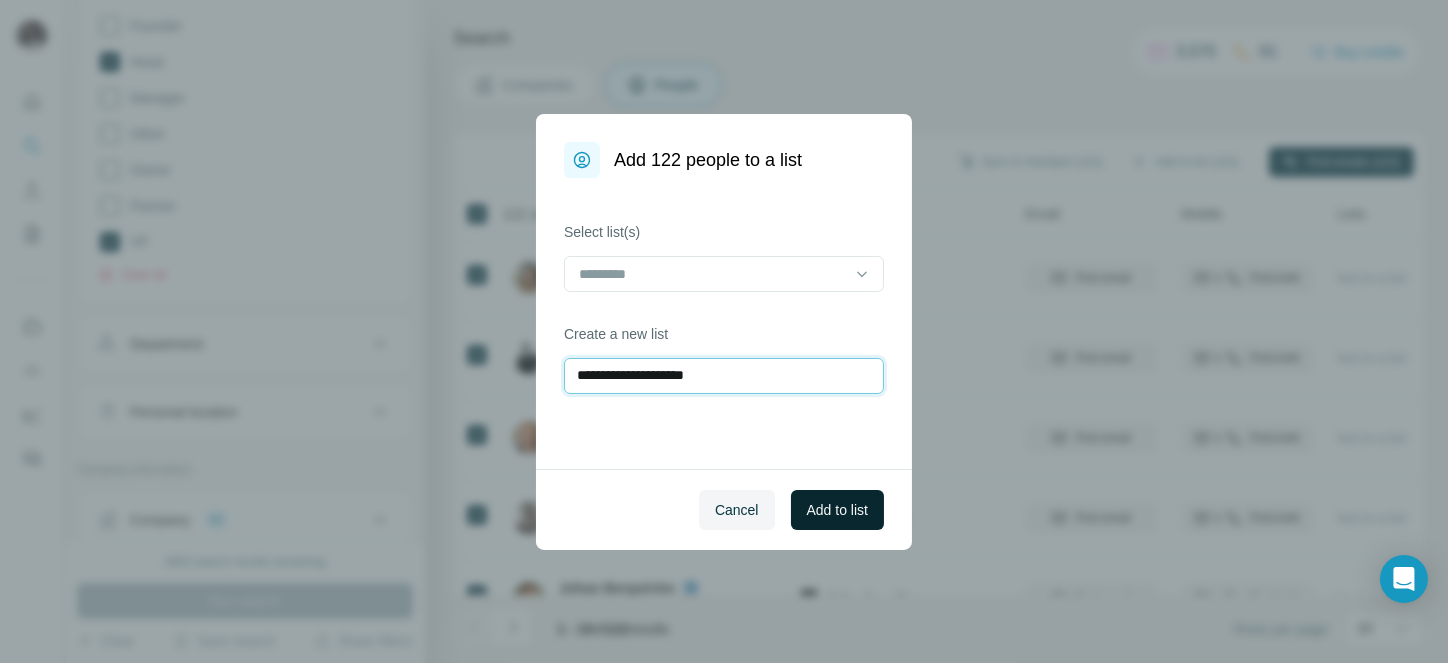 type on "**********" 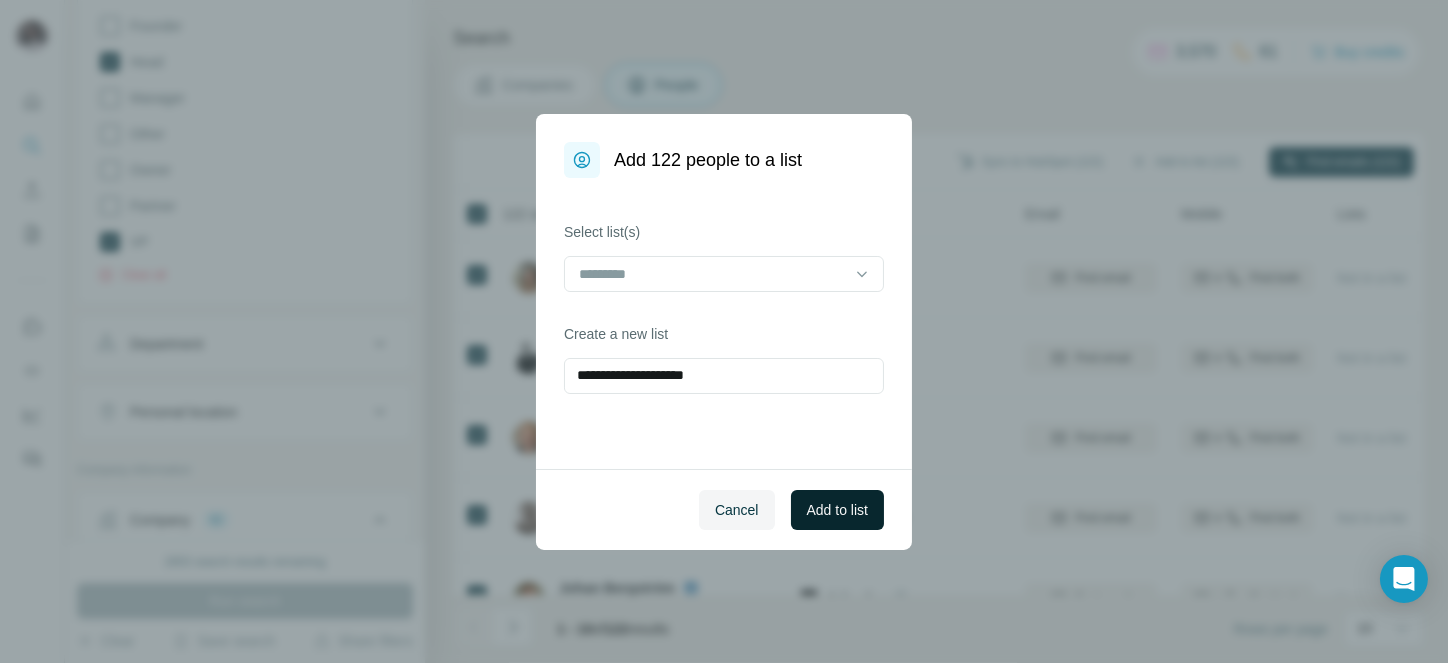 click on "Add to list" at bounding box center [837, 510] 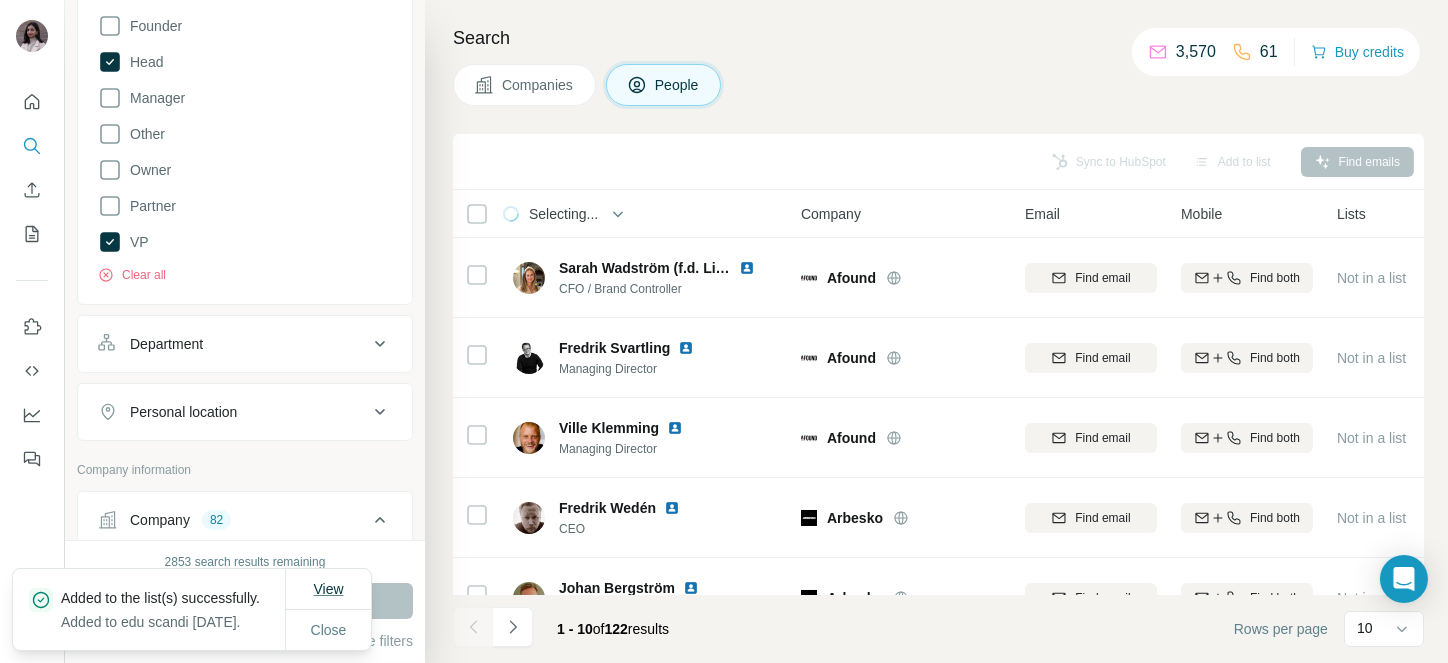 click on "View" at bounding box center (328, 589) 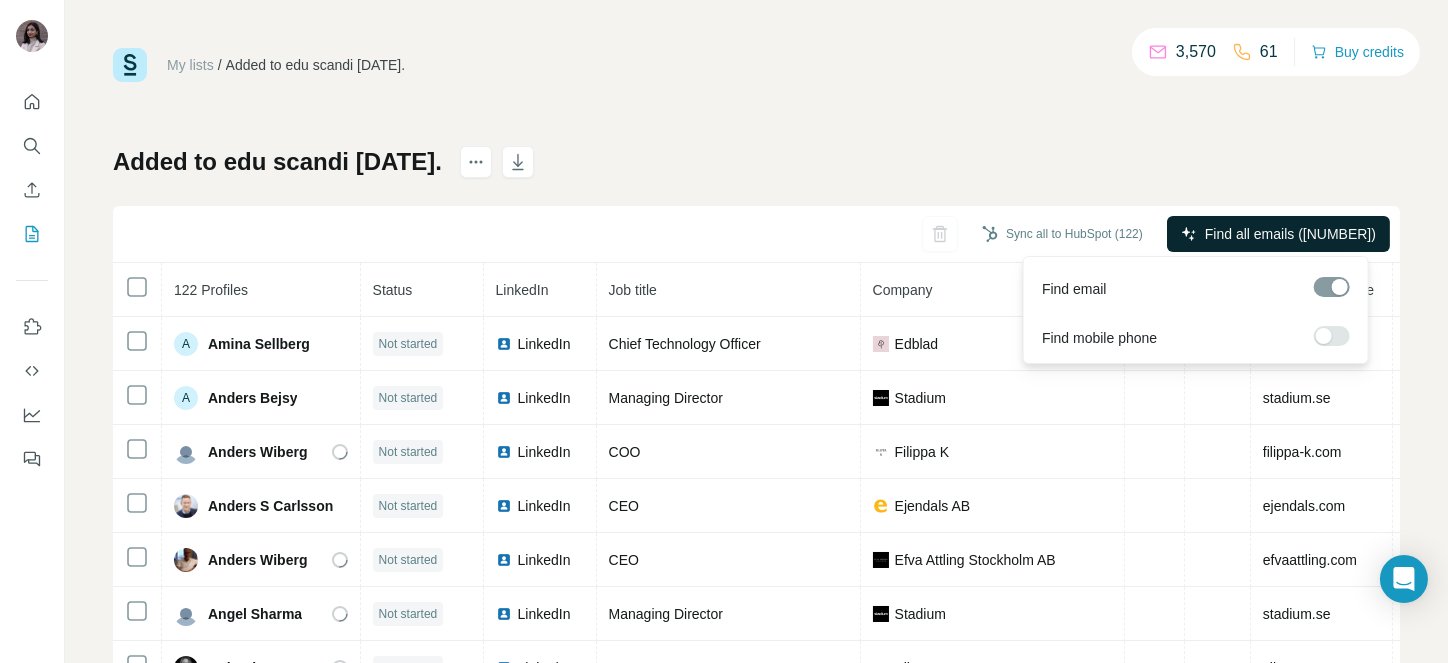 click on "Find all emails ([NUMBER])" at bounding box center [1290, 234] 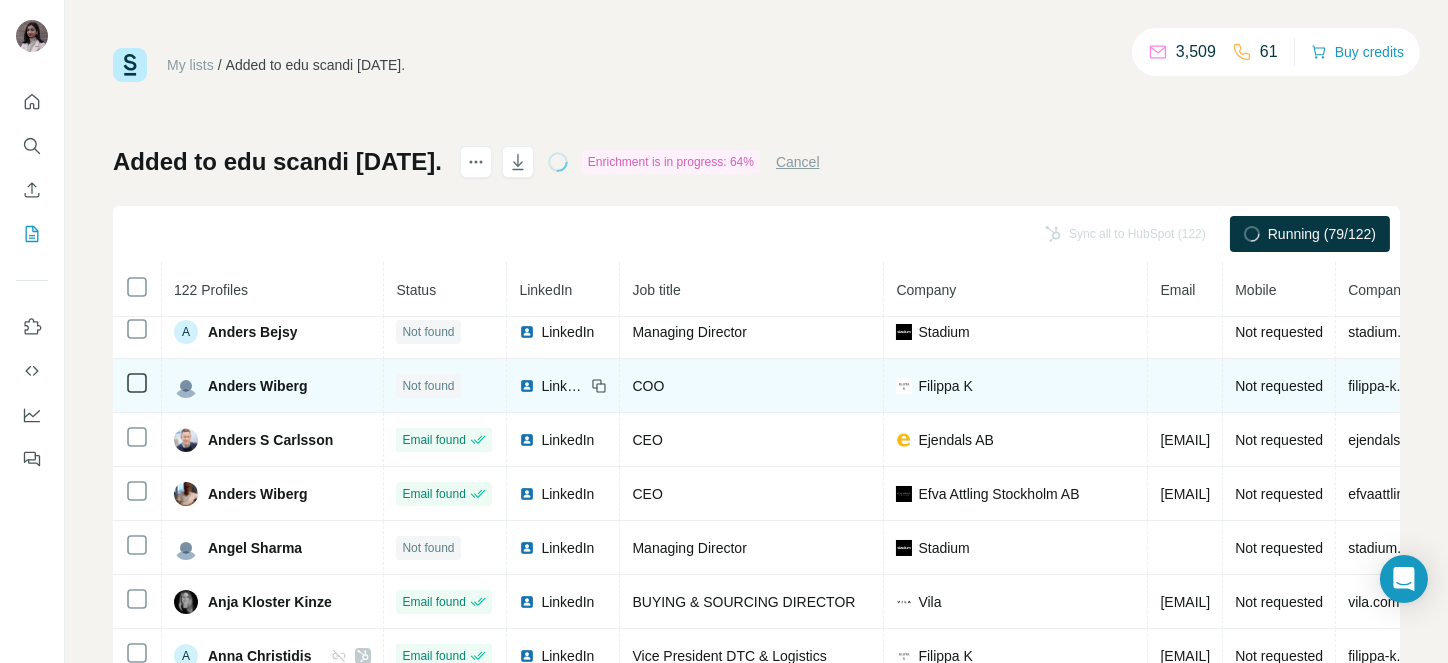 scroll, scrollTop: 80, scrollLeft: 0, axis: vertical 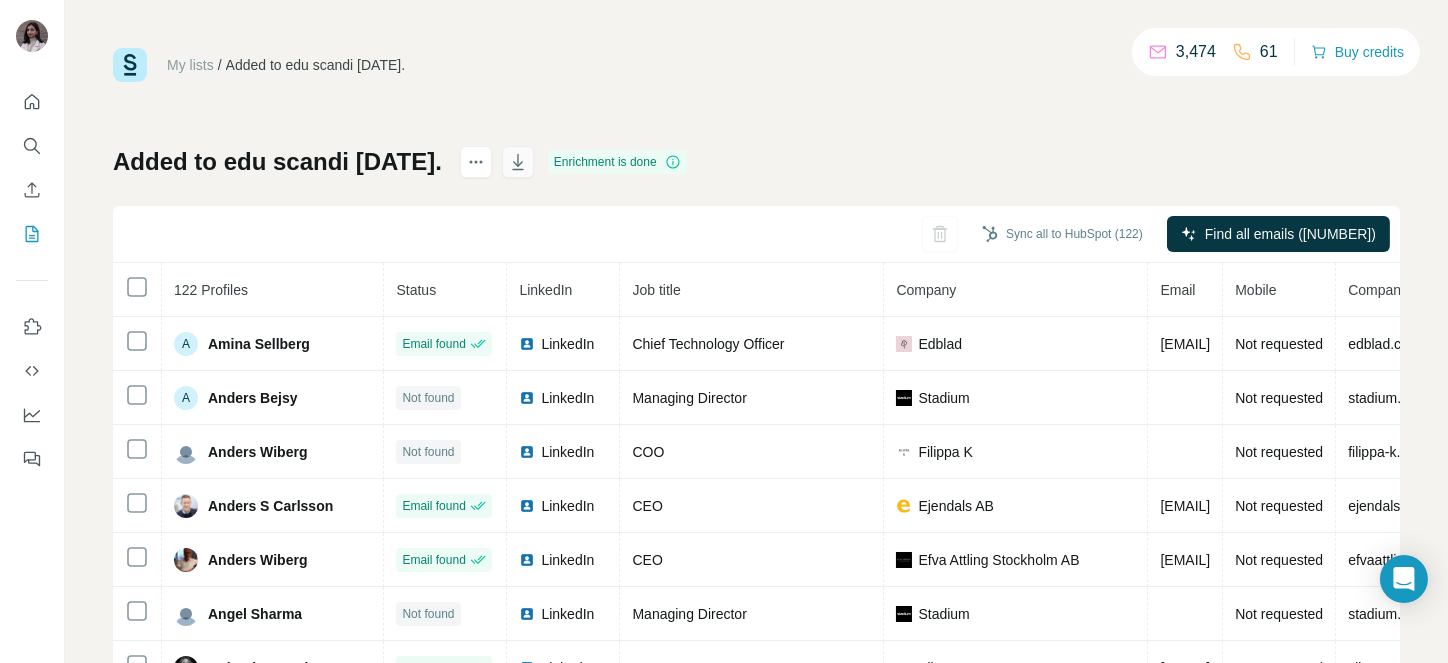 click 